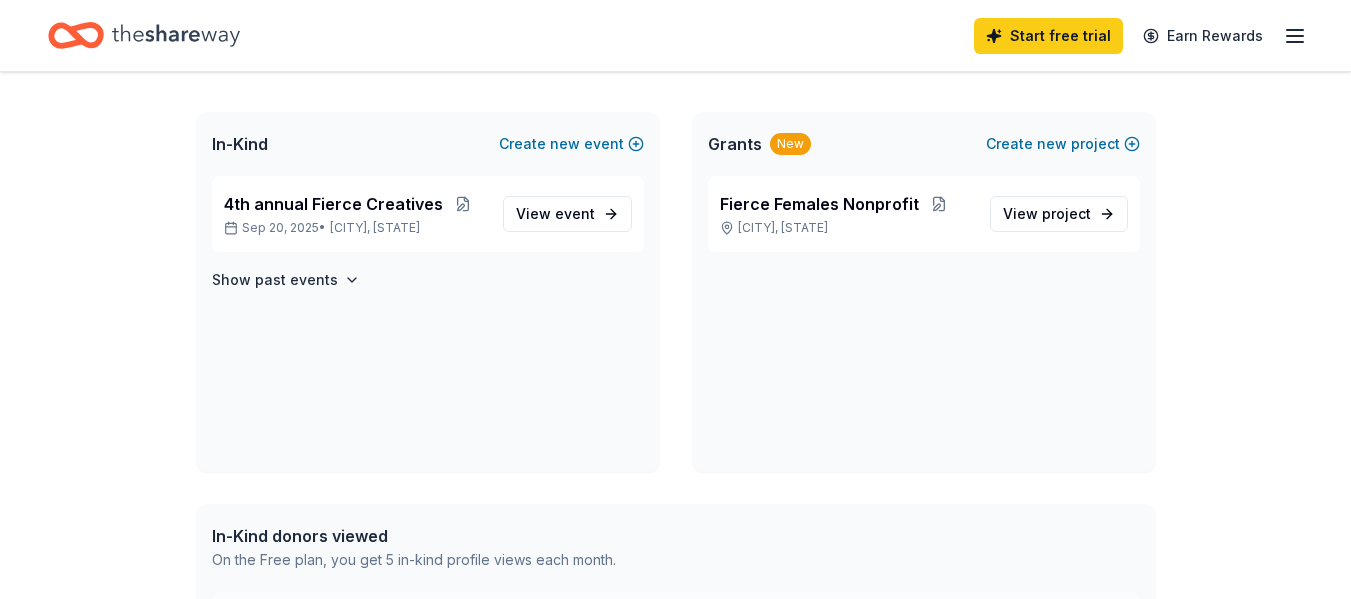 scroll, scrollTop: 400, scrollLeft: 0, axis: vertical 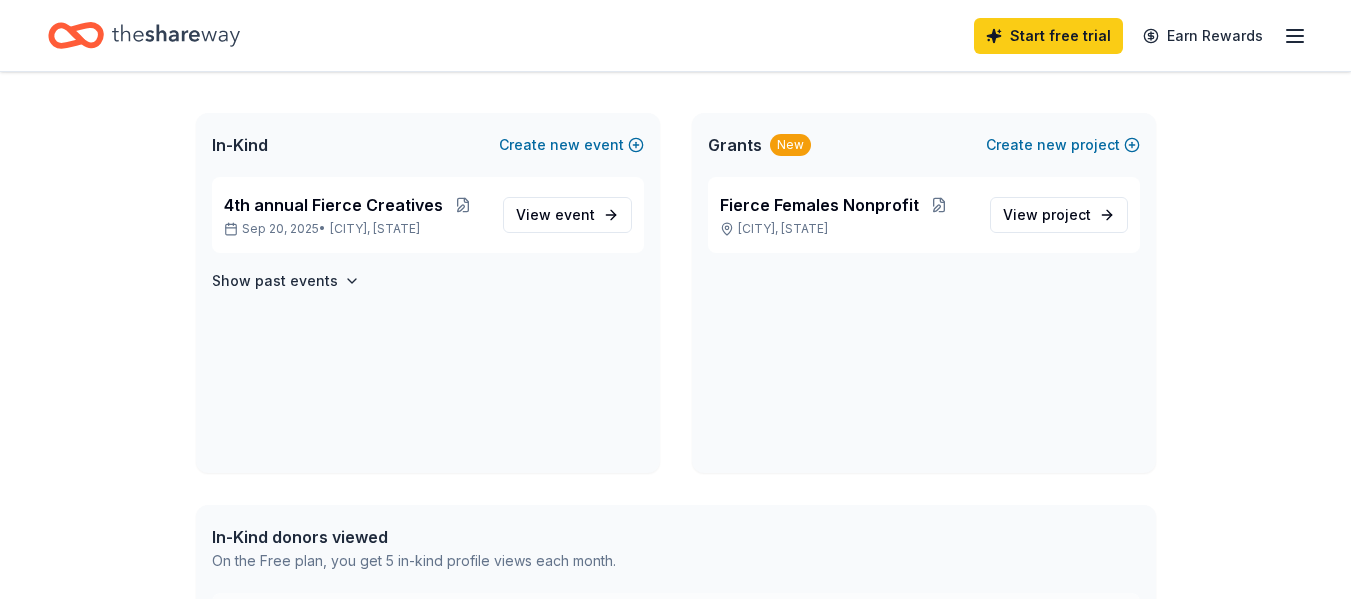 click on "Access   3400 +   in-kind donors Looking for product donations too? Find companies that donate food, beverage, and raffle and auction items in your [CITY], completely free. Create my event 👋 Hi  [FIRST] In-Kind Create  new  event   4th annual Fierce Creatives Sep 20, 2025  •  [CITY], [STATE] View   event   Show past events Grants New Create  new  project   Fierce Females Nonprofit [CITY], [STATE] View   project   In-Kind donors viewed On the Free plan, you get 5 in-kind profile views each month. You have not yet viewed any  in-kind  profiles this month. Grants viewed On the Free plan, you get 5 grant profile views each month. You have not yet viewed any  grant  profiles this month." at bounding box center [675, 368] 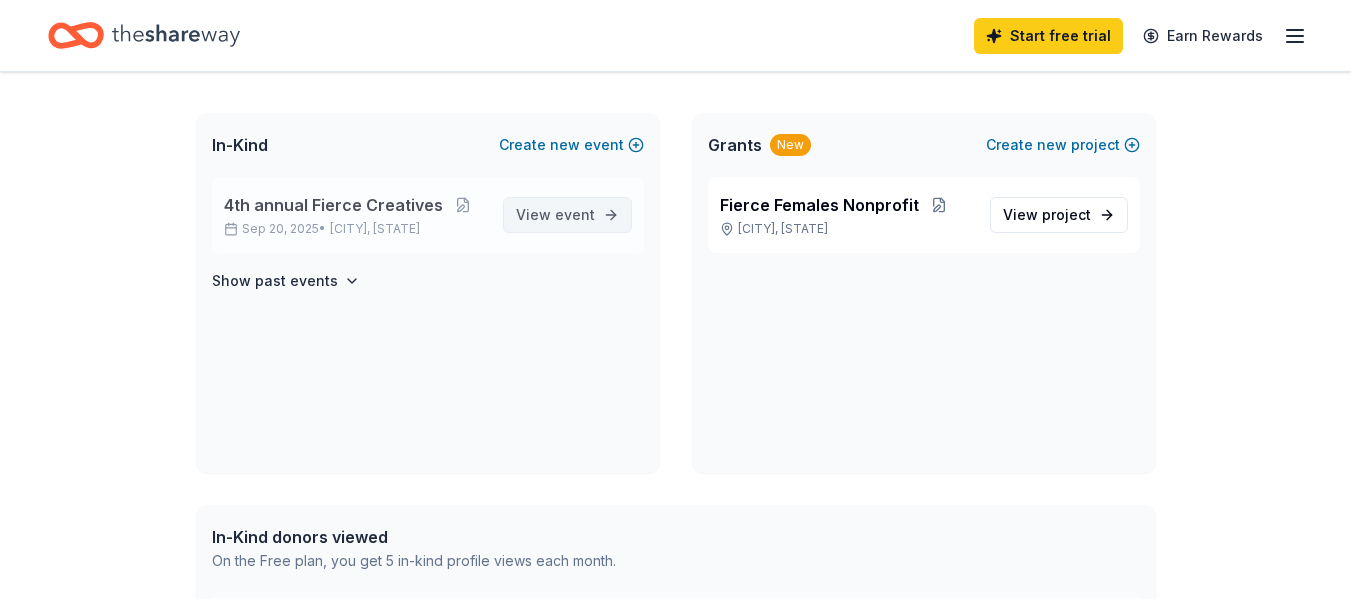 click on "View   event" at bounding box center (555, 215) 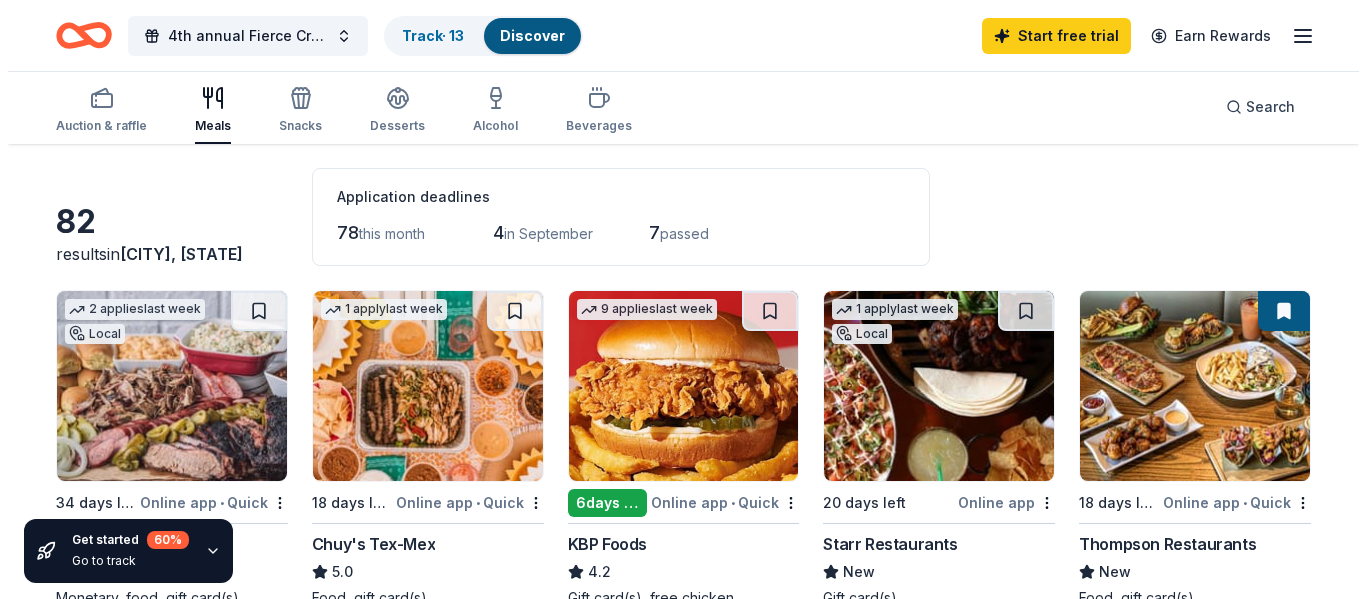 scroll, scrollTop: 0, scrollLeft: 0, axis: both 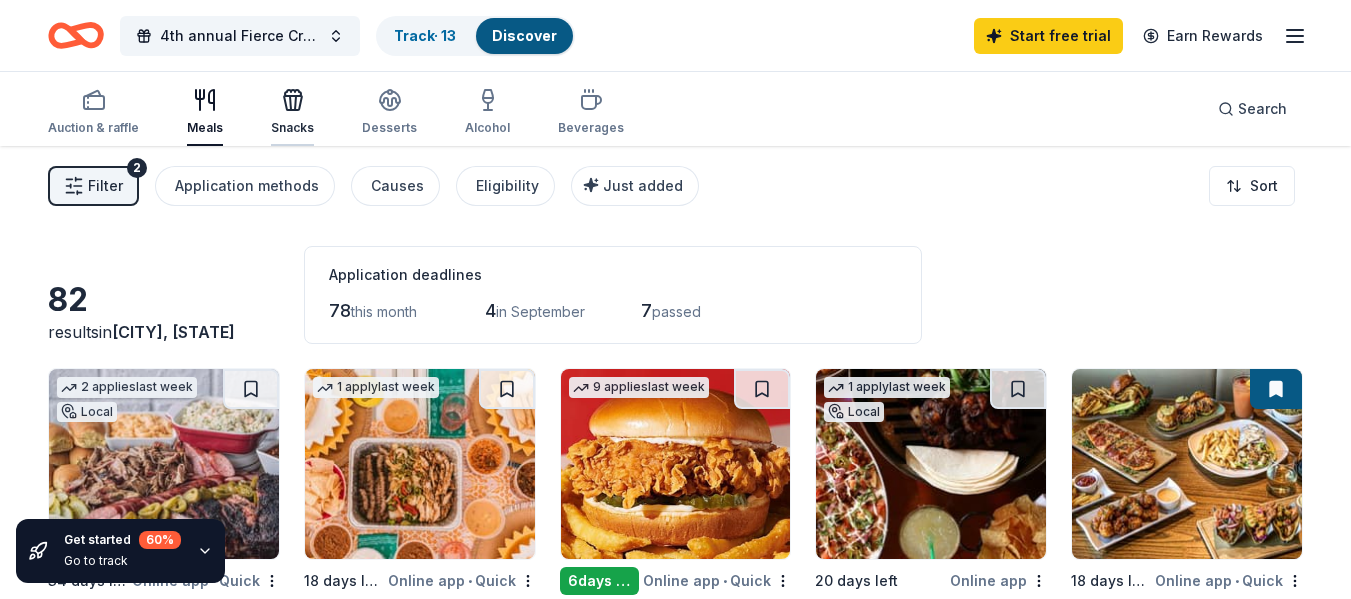 click 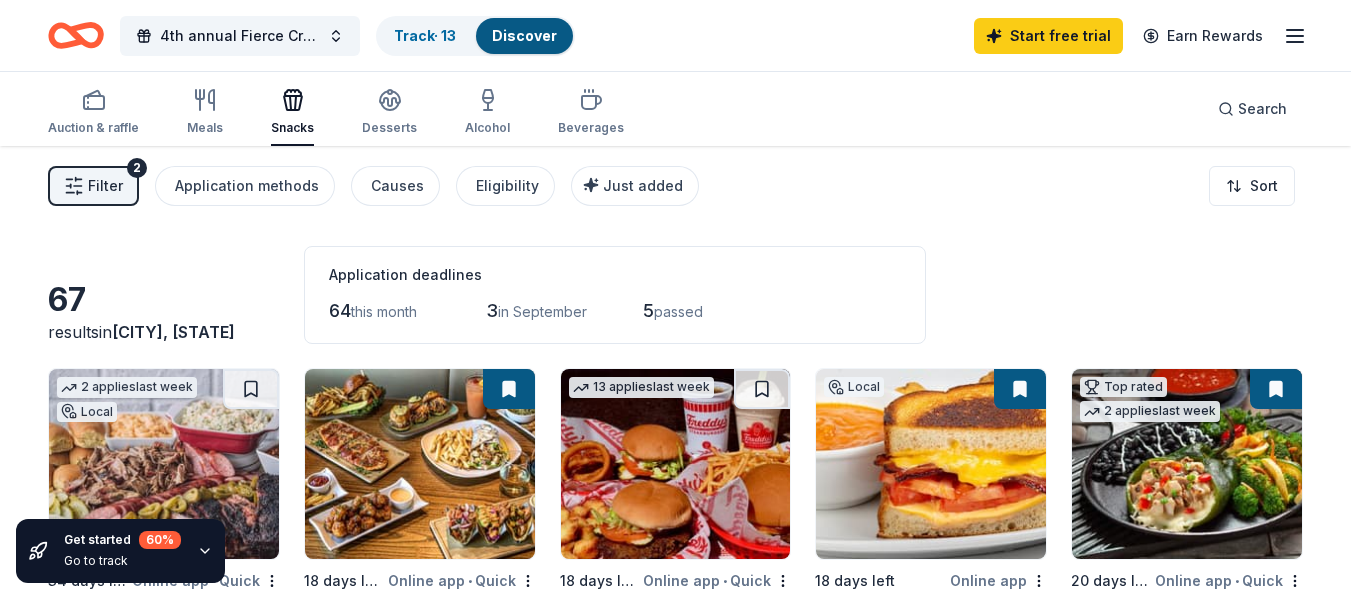 click on "Filter" at bounding box center [105, 186] 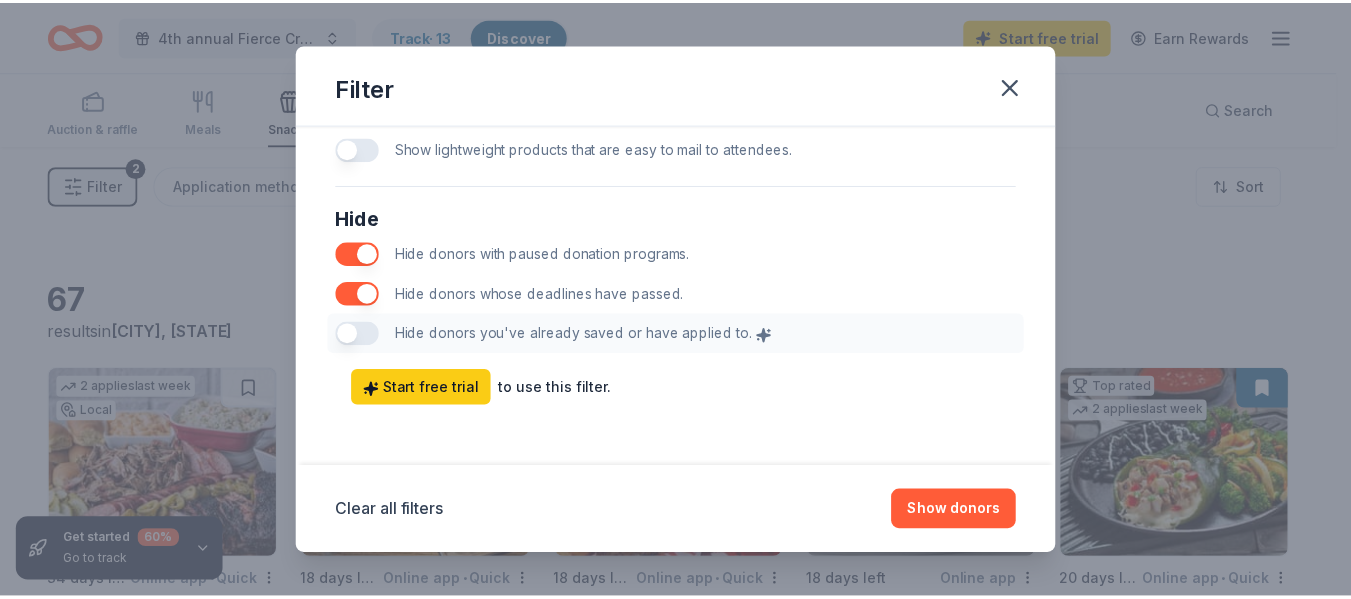 scroll, scrollTop: 1112, scrollLeft: 0, axis: vertical 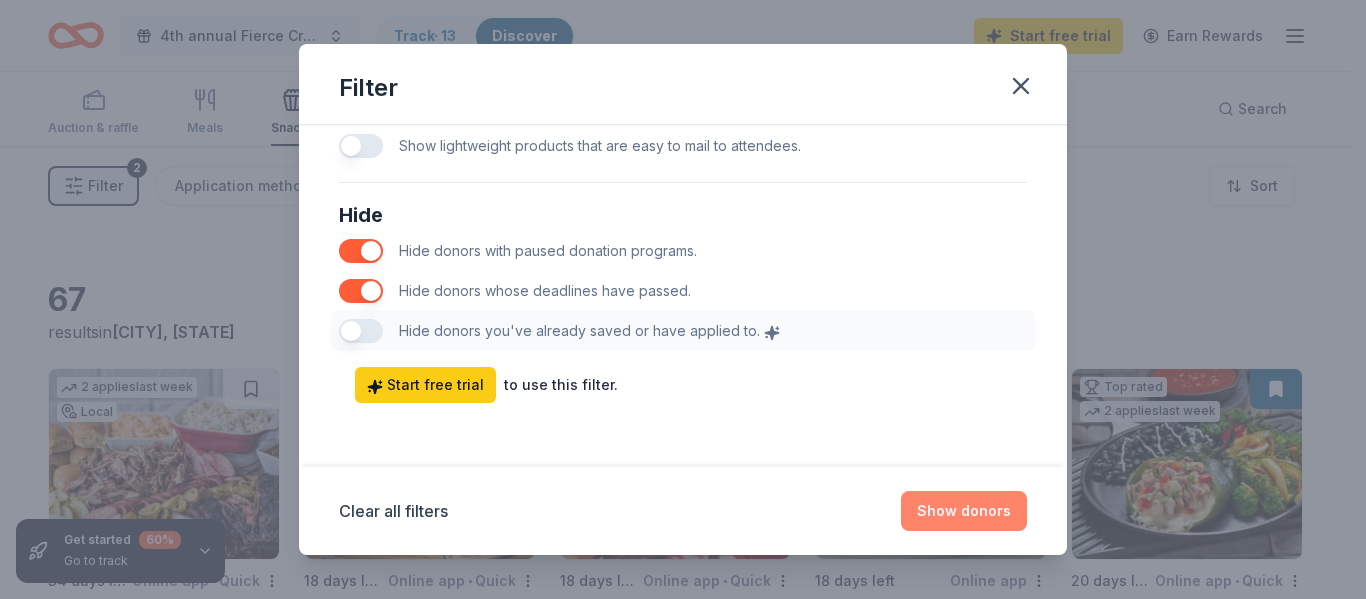 click on "Show    donors" at bounding box center (964, 511) 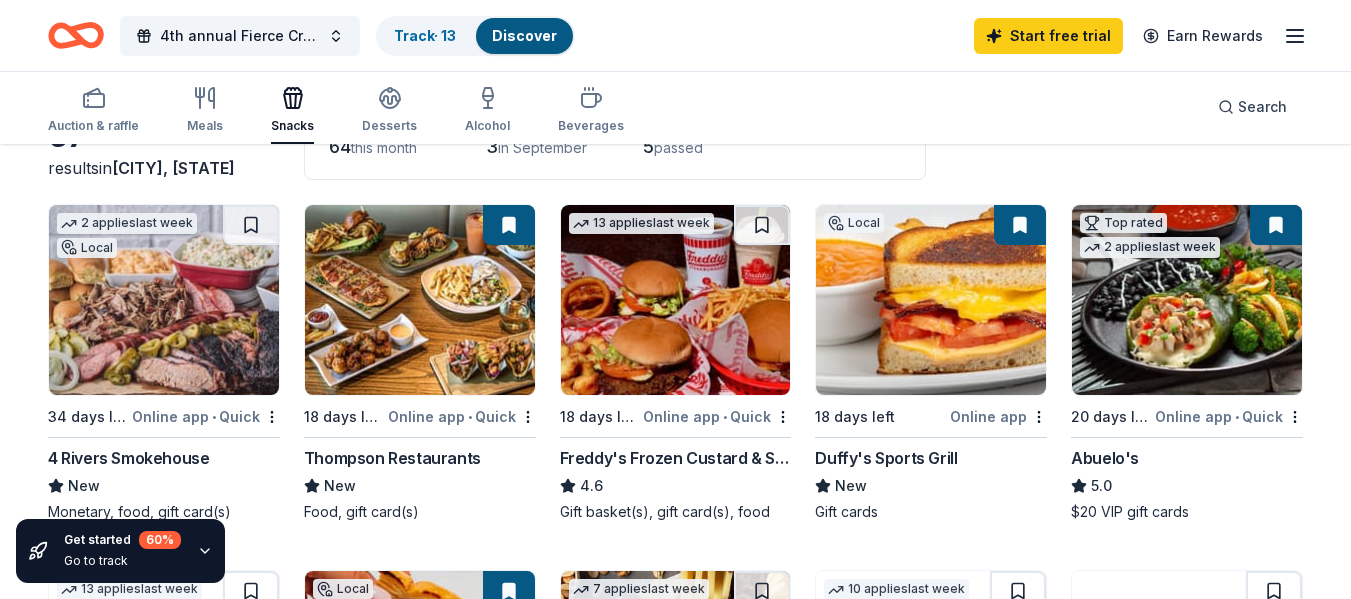scroll, scrollTop: 200, scrollLeft: 0, axis: vertical 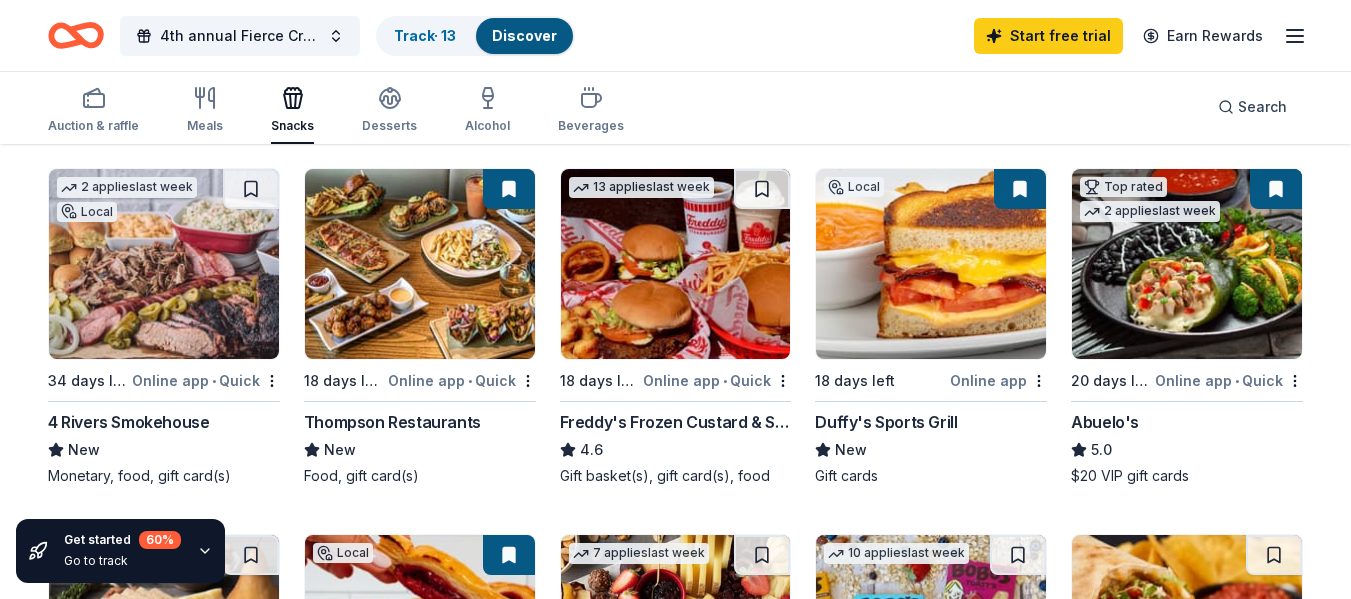 click at bounding box center (164, 264) 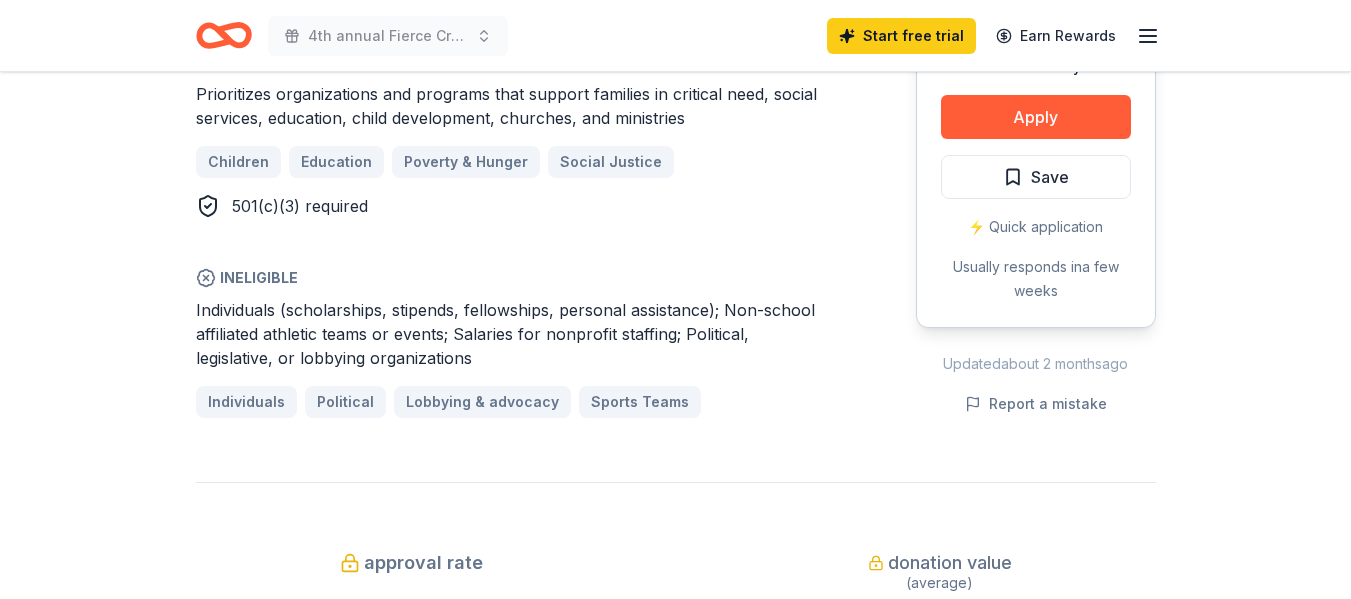 scroll, scrollTop: 1100, scrollLeft: 0, axis: vertical 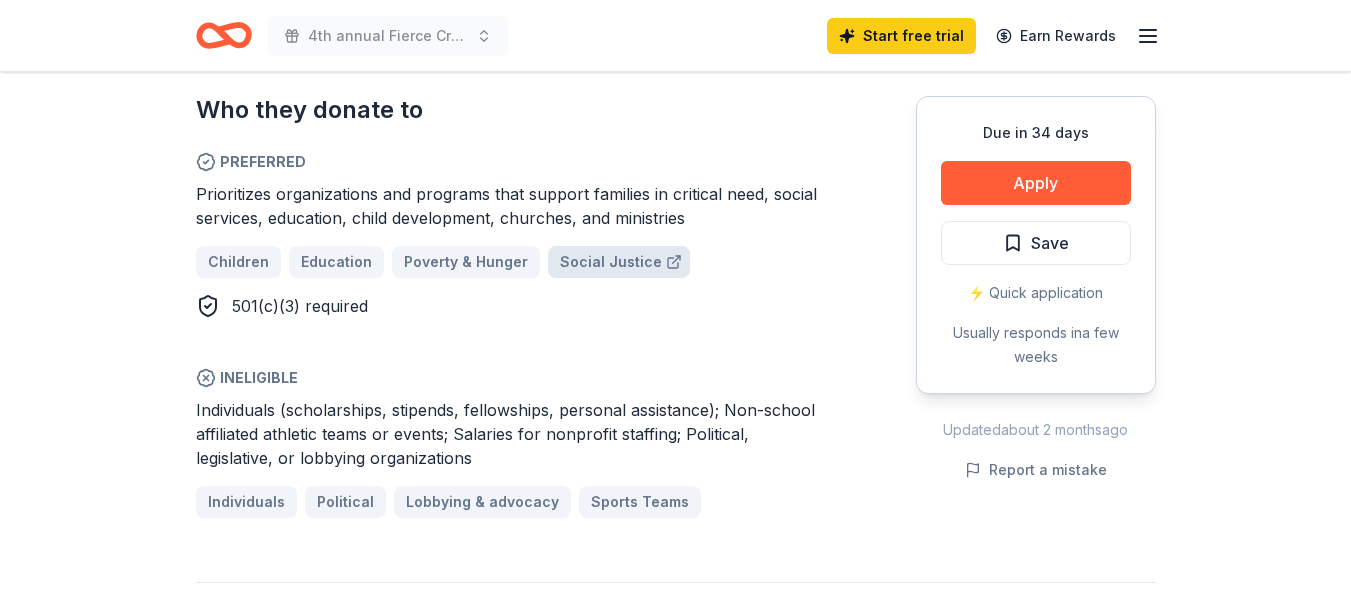 click on "Social Justice" at bounding box center (611, 262) 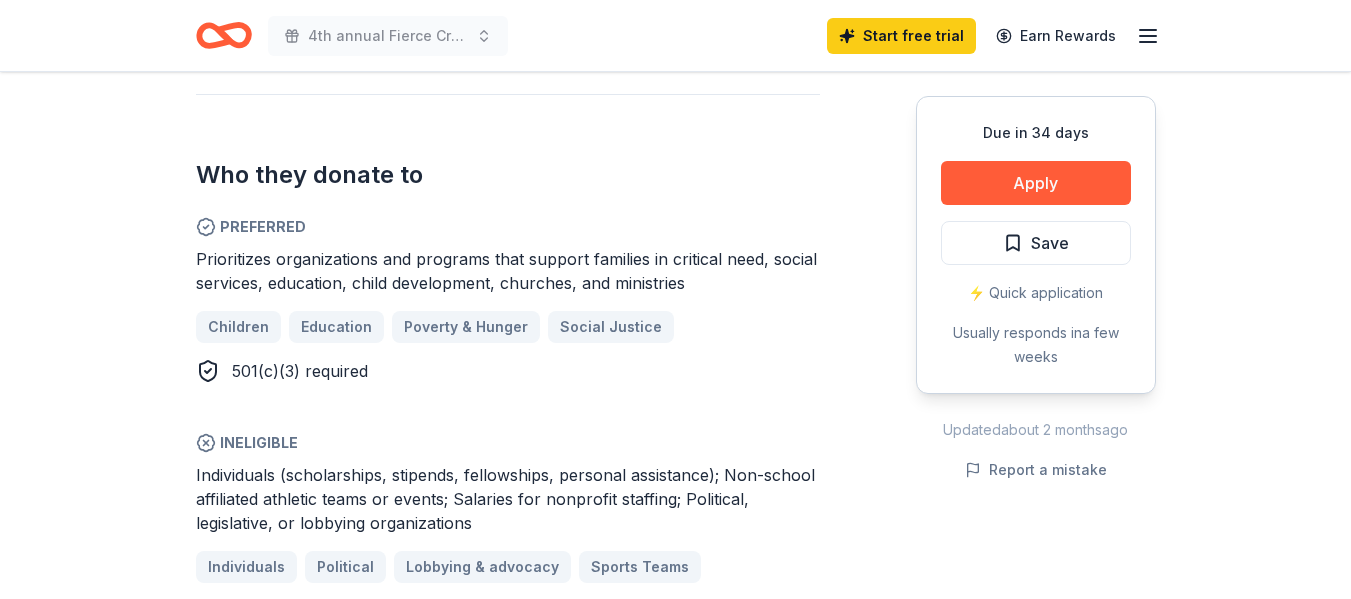 scroll, scrollTop: 1000, scrollLeft: 0, axis: vertical 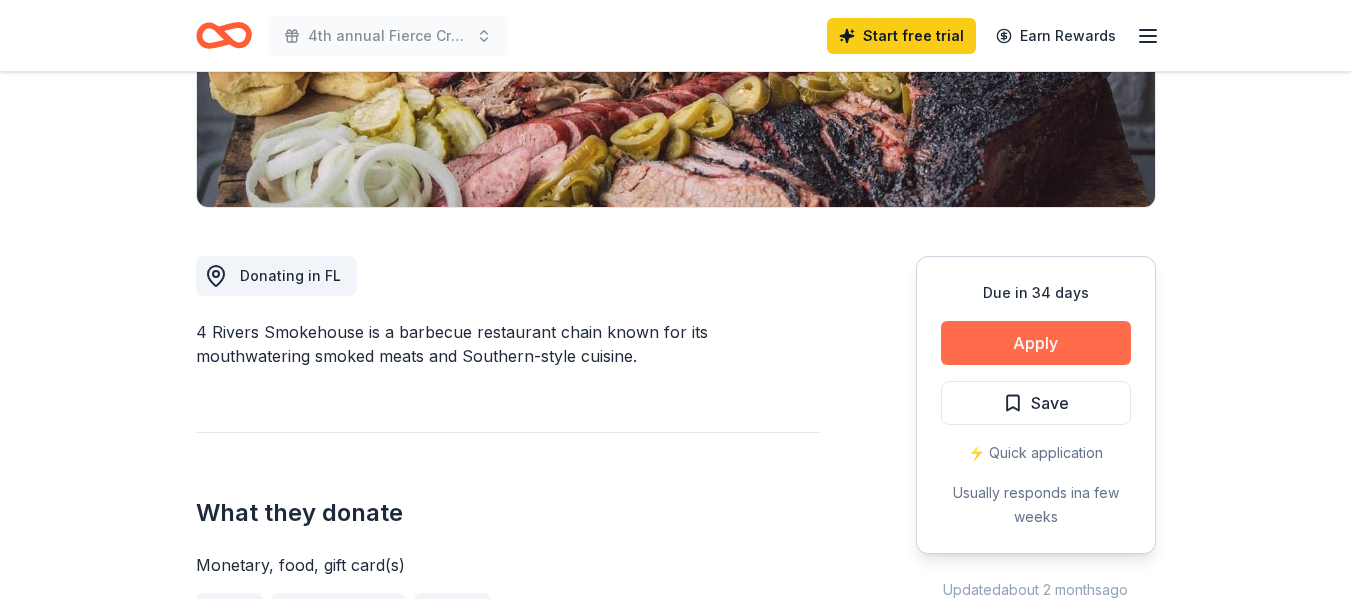 click on "Apply" at bounding box center [1036, 343] 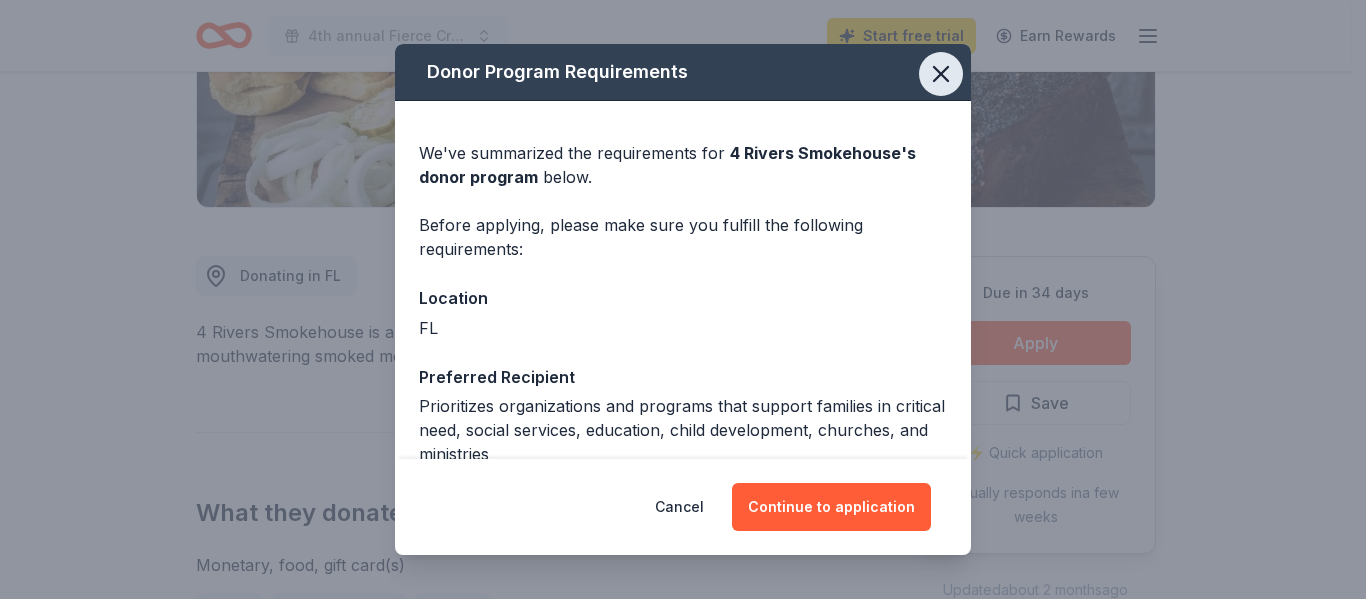 click 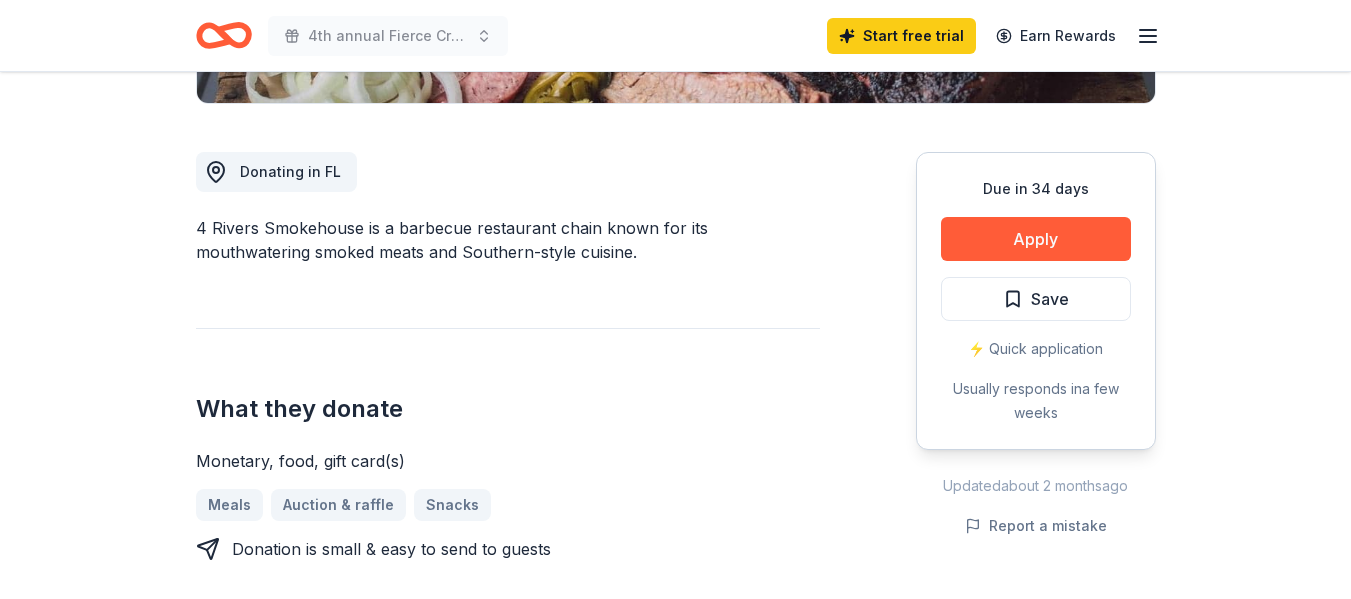 scroll, scrollTop: 600, scrollLeft: 0, axis: vertical 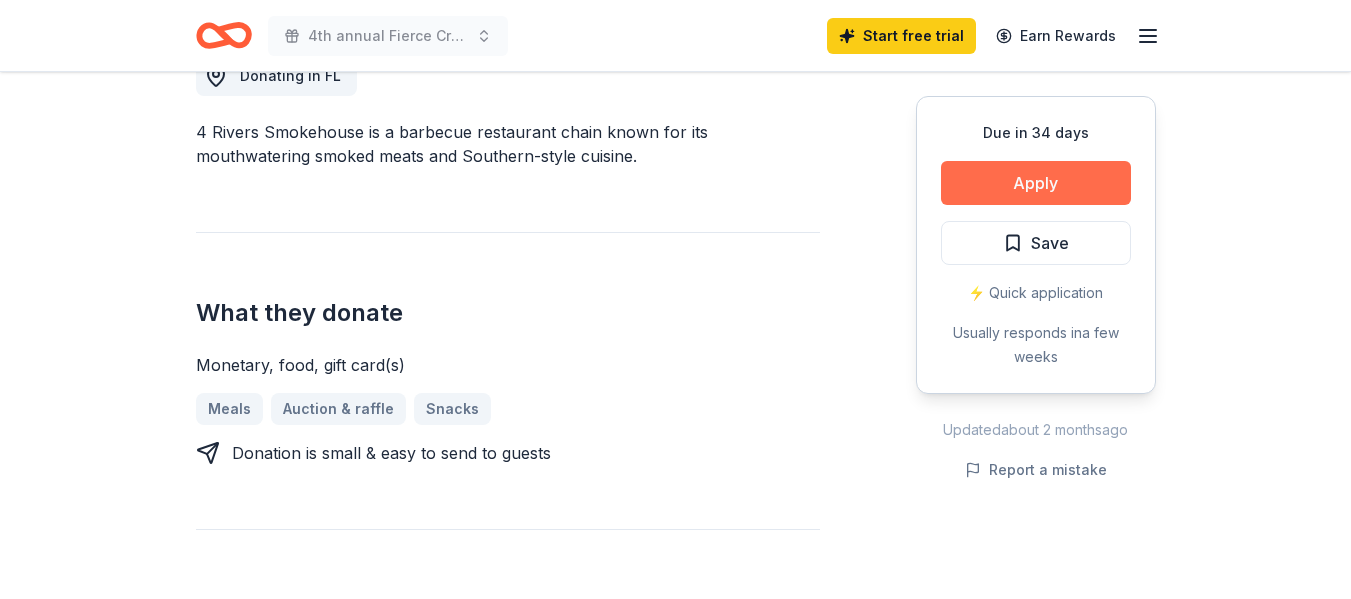 click on "Apply" at bounding box center [1036, 183] 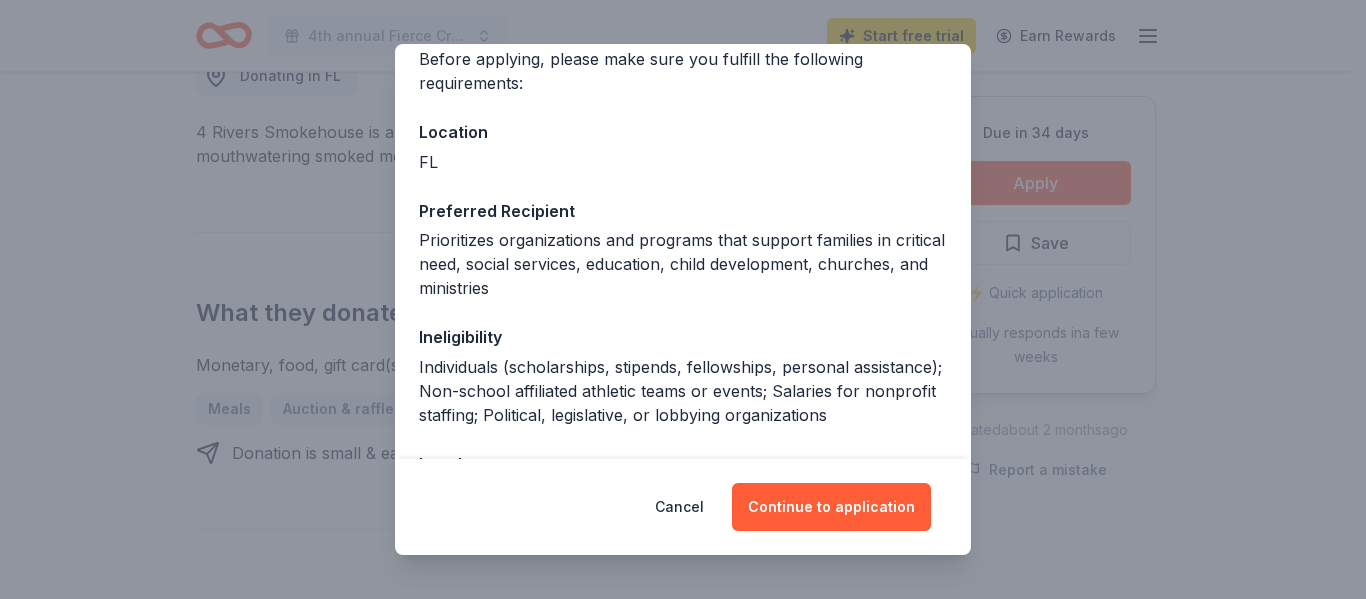 scroll, scrollTop: 200, scrollLeft: 0, axis: vertical 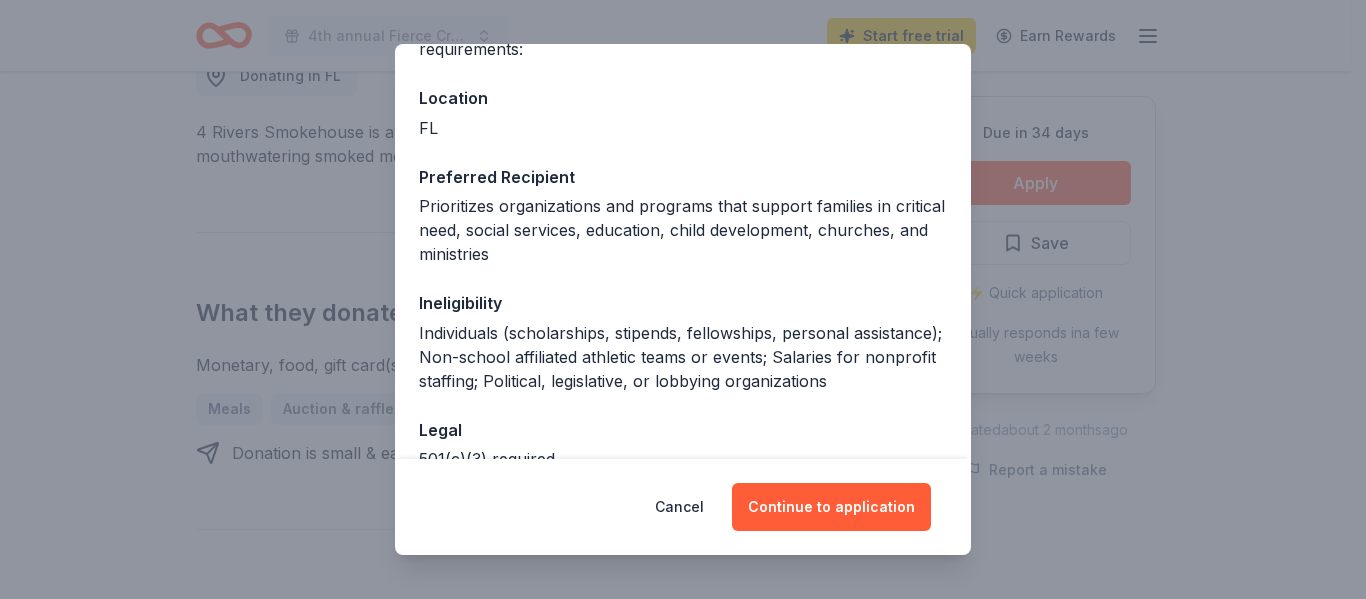 click on "Prioritizes organizations and programs that support families in critical need, social services, education, child development, churches, and ministries" at bounding box center [683, 230] 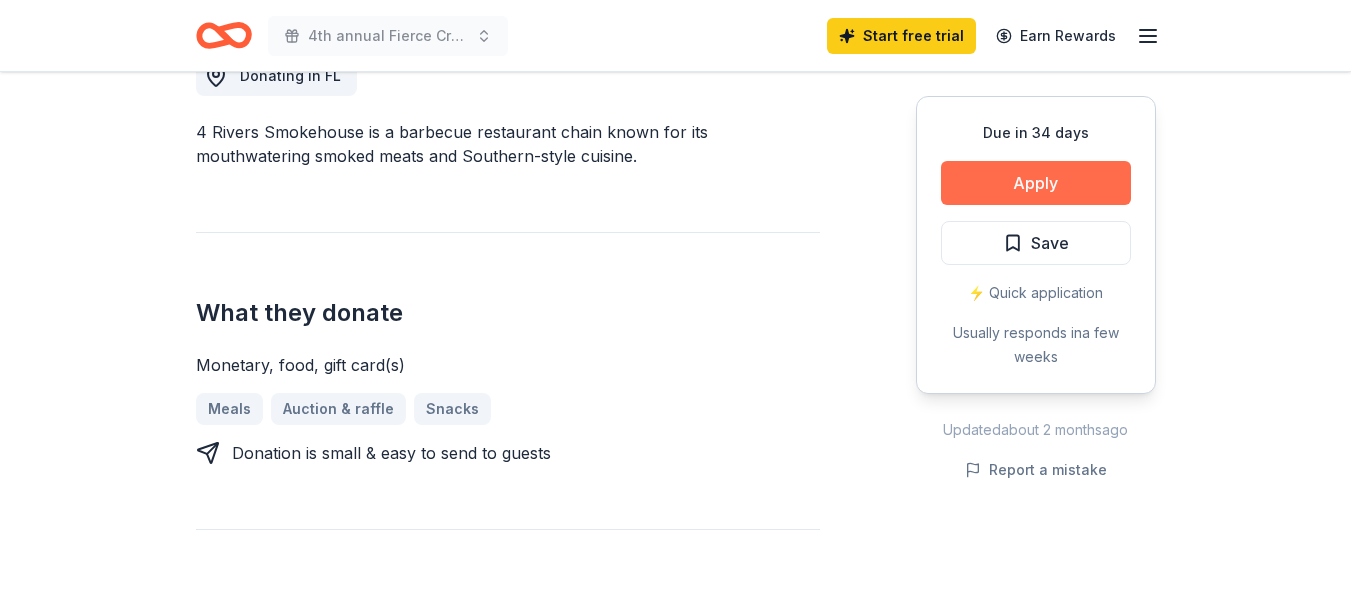 click on "Apply" at bounding box center (1036, 183) 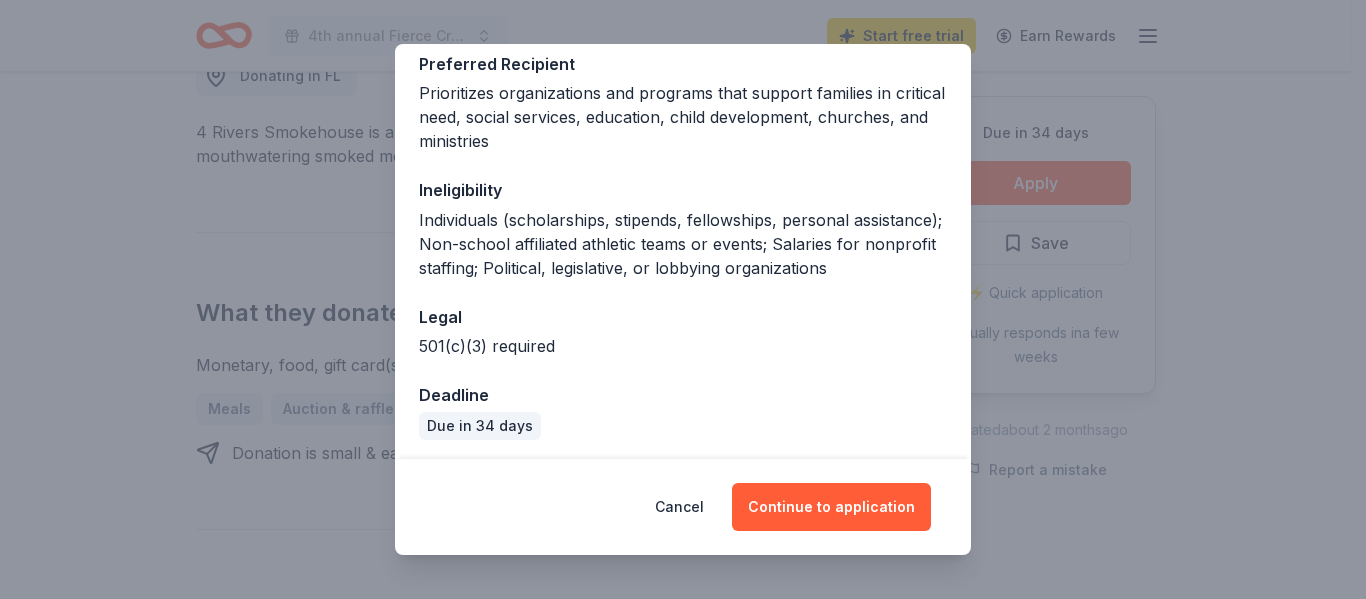 scroll, scrollTop: 318, scrollLeft: 0, axis: vertical 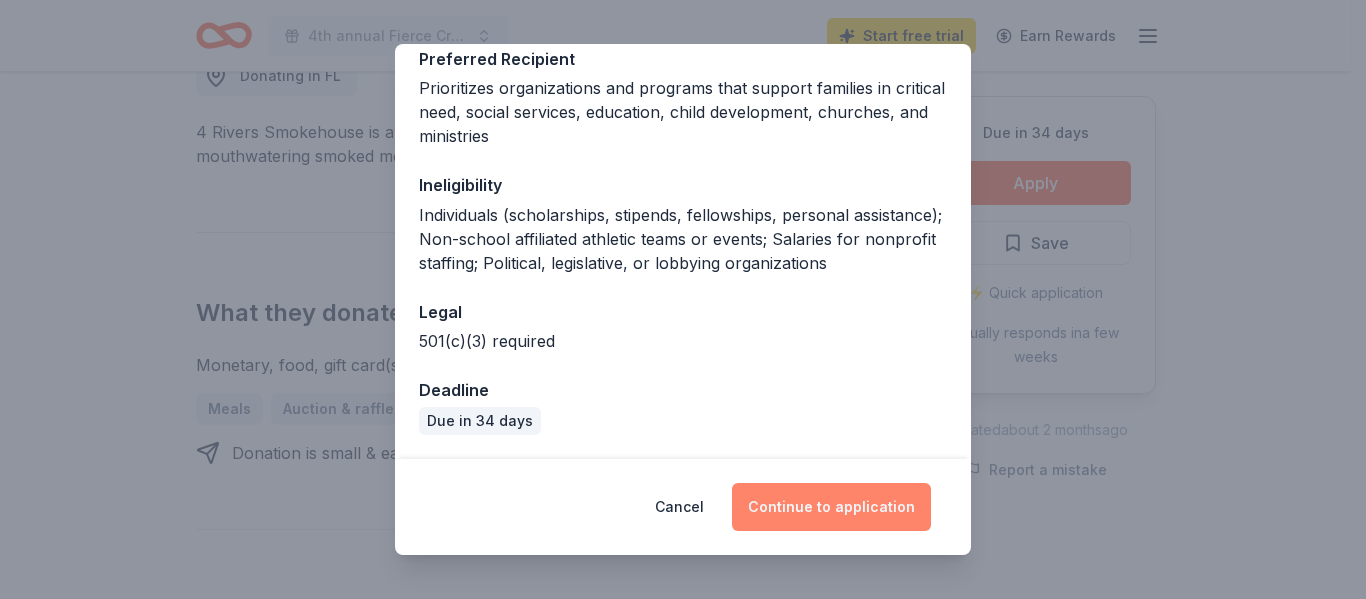 click on "Continue to application" at bounding box center [831, 507] 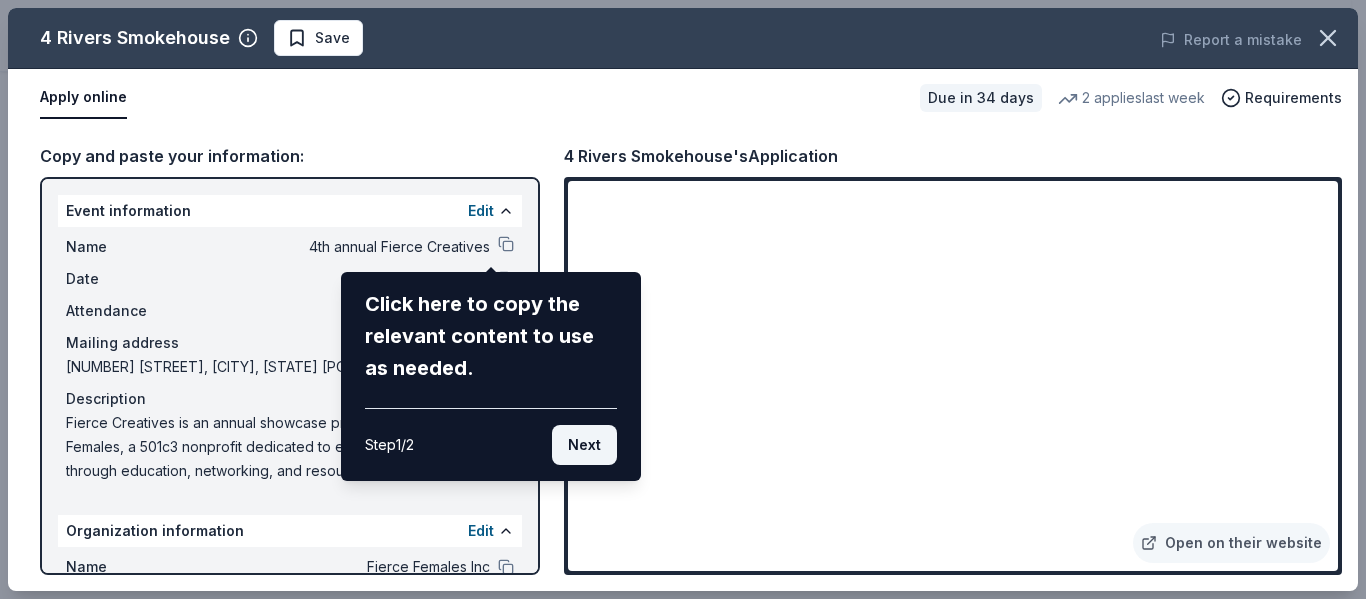 click on "Next" at bounding box center [584, 445] 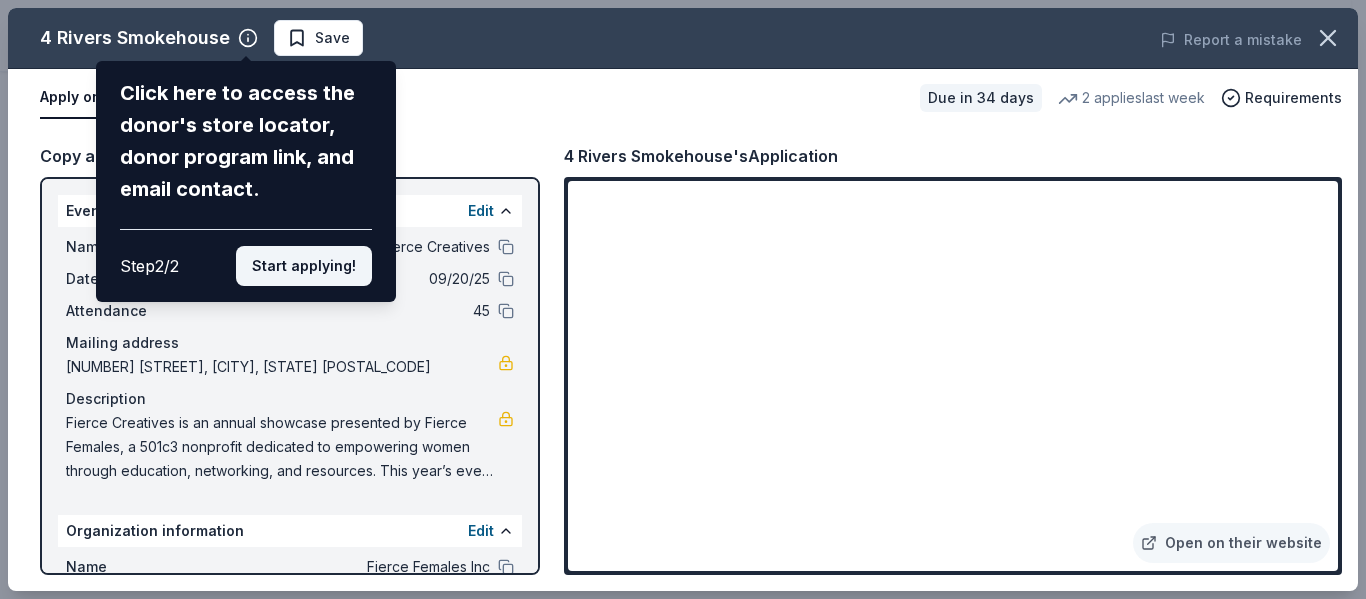 click on "Start applying!" at bounding box center [304, 266] 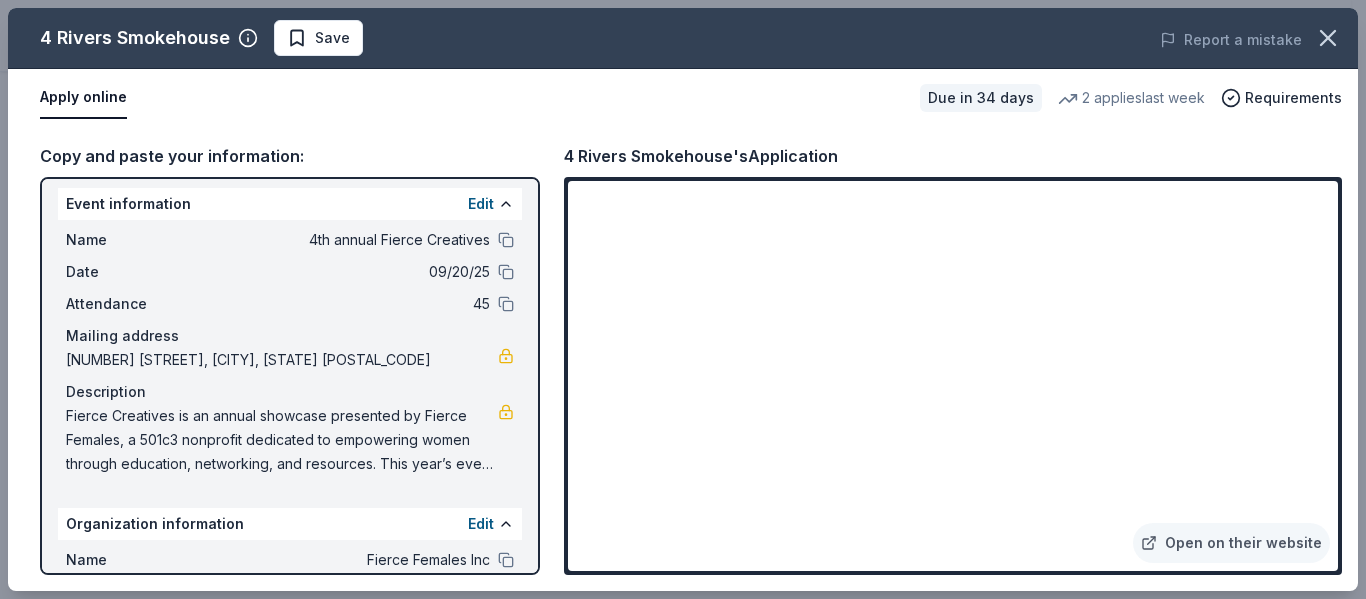 scroll, scrollTop: 0, scrollLeft: 0, axis: both 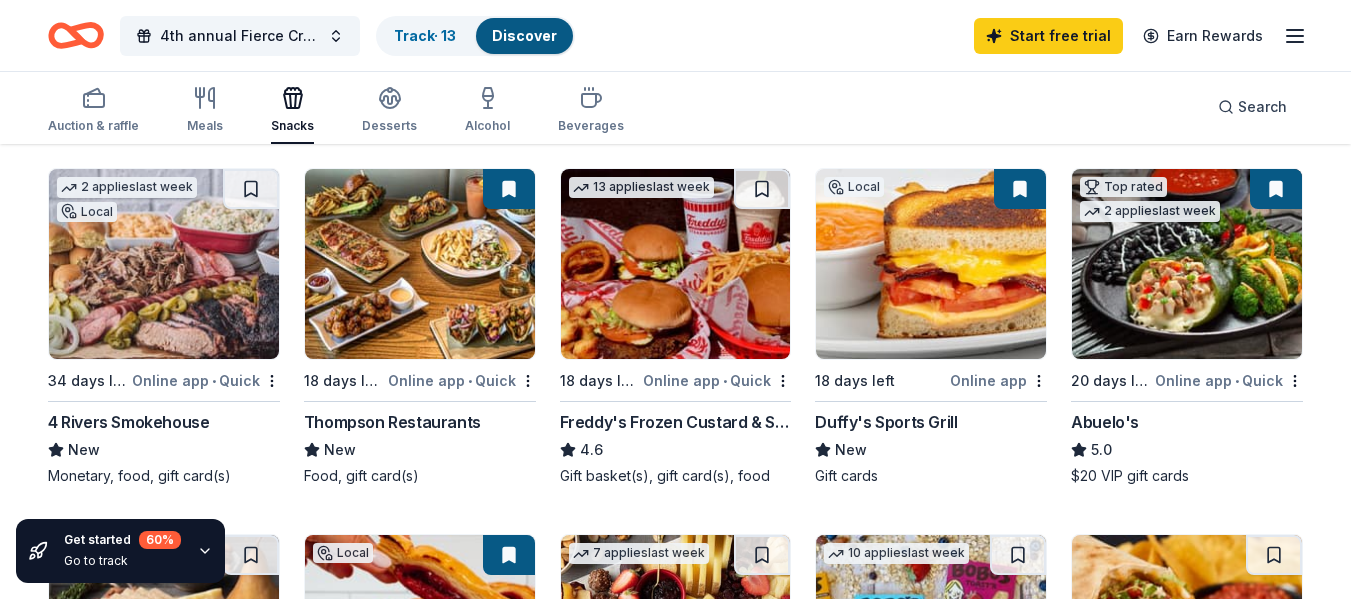 click at bounding box center [164, 264] 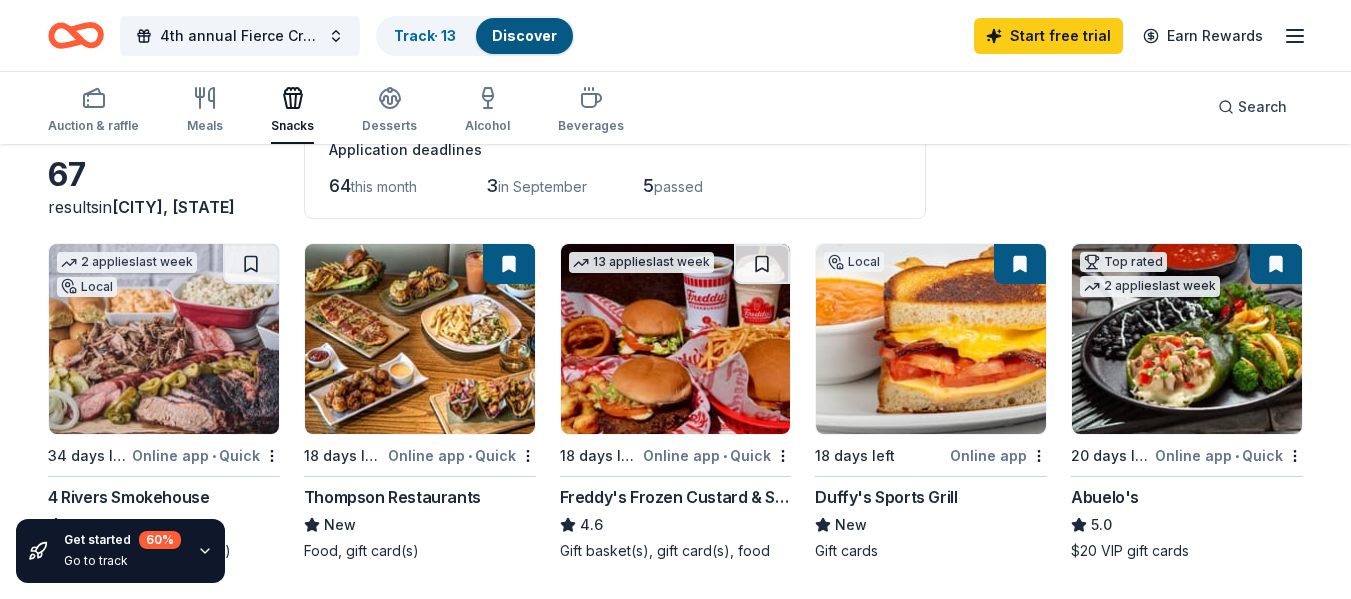 scroll, scrollTop: 0, scrollLeft: 0, axis: both 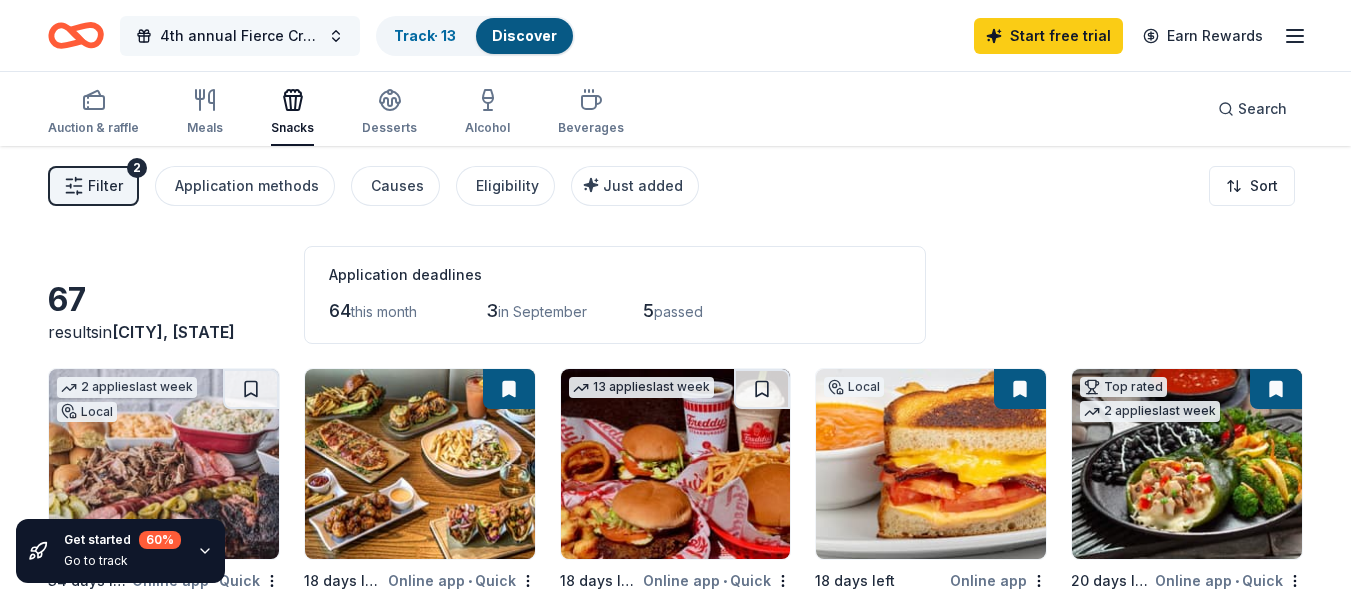 click on "4th annual Fierce Creatives" at bounding box center [240, 36] 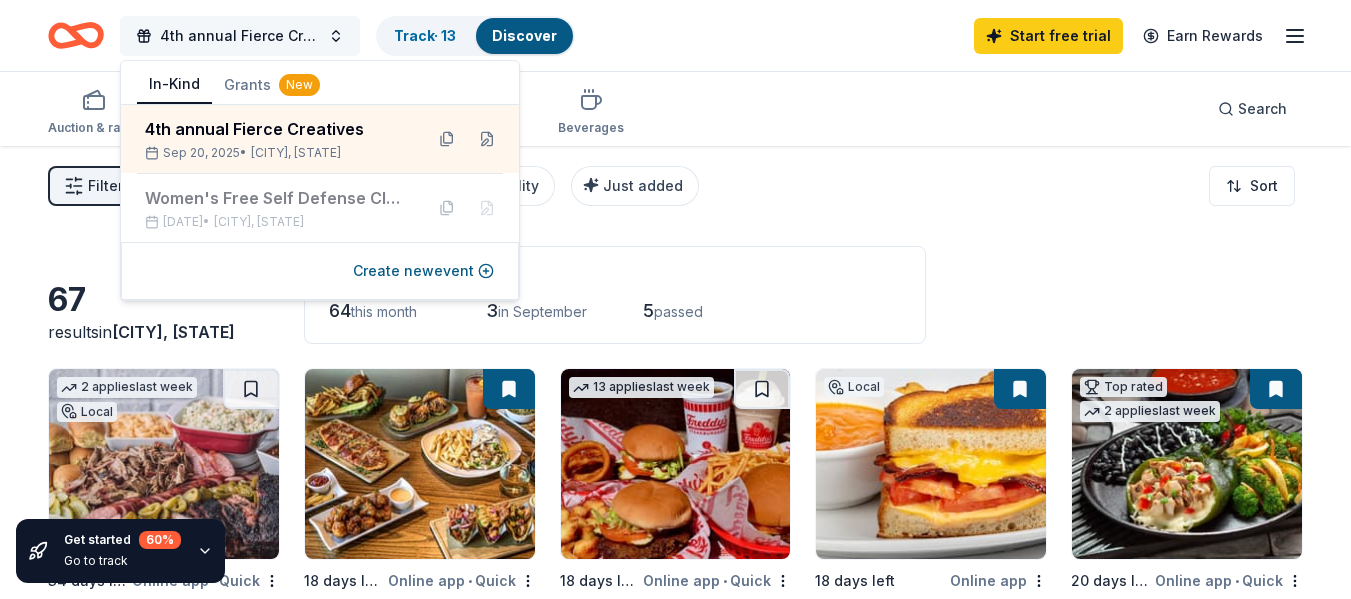 click on "4th annual Fierce Creatives" at bounding box center (240, 36) 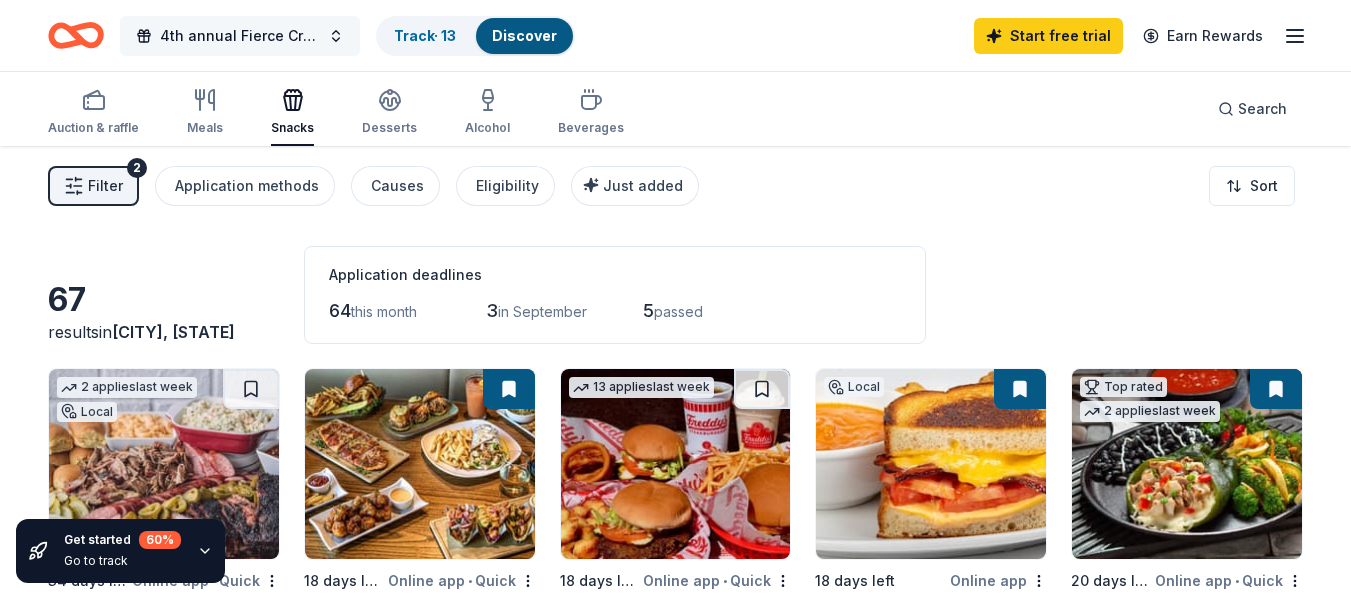 click on "4th annual Fierce Creatives" at bounding box center (240, 36) 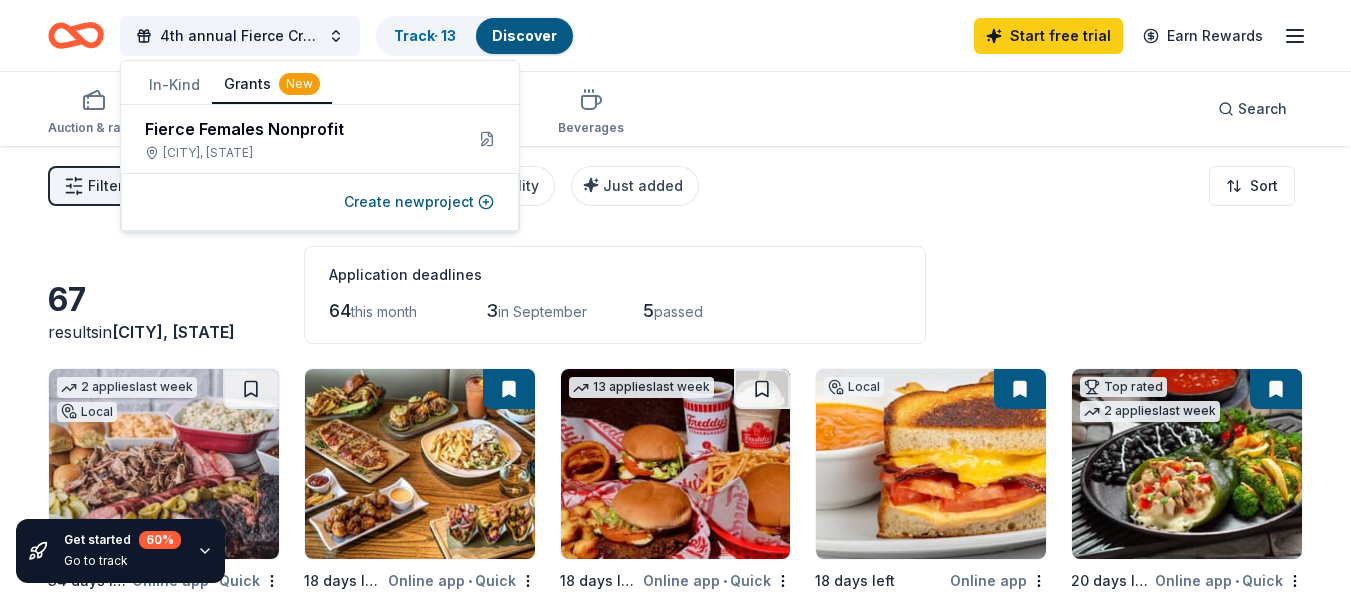 drag, startPoint x: 246, startPoint y: 83, endPoint x: 278, endPoint y: 89, distance: 32.55764 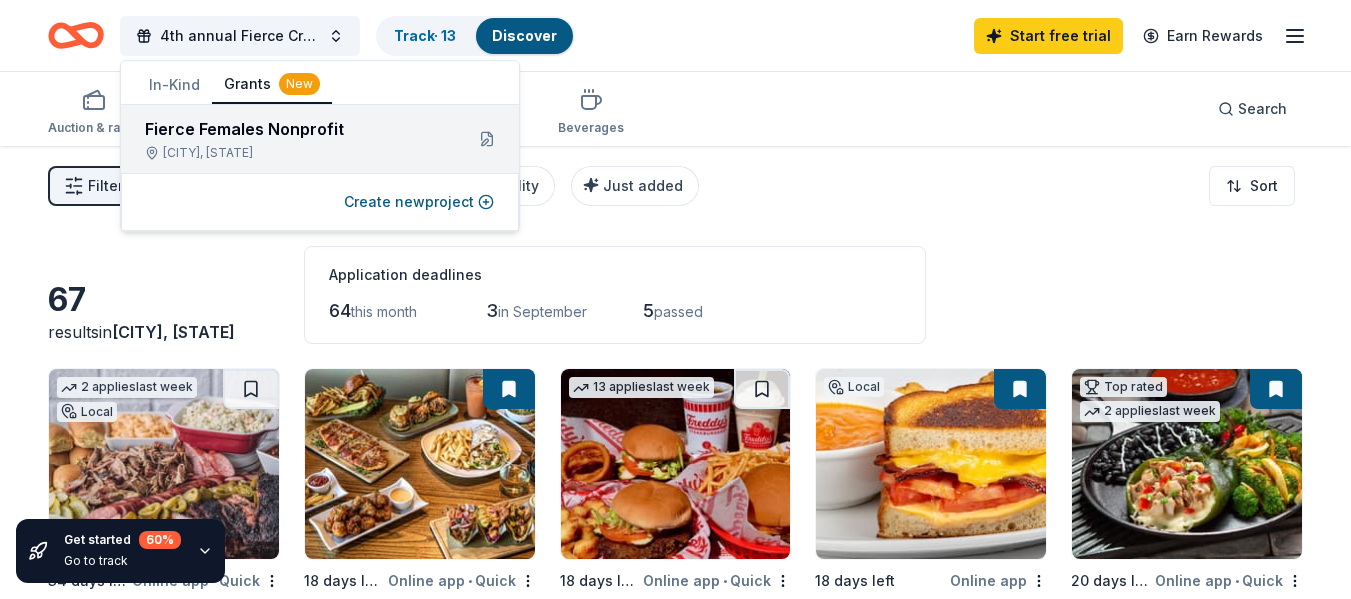 click on "Fierce Females Nonprofit Davie, FL" at bounding box center (296, 139) 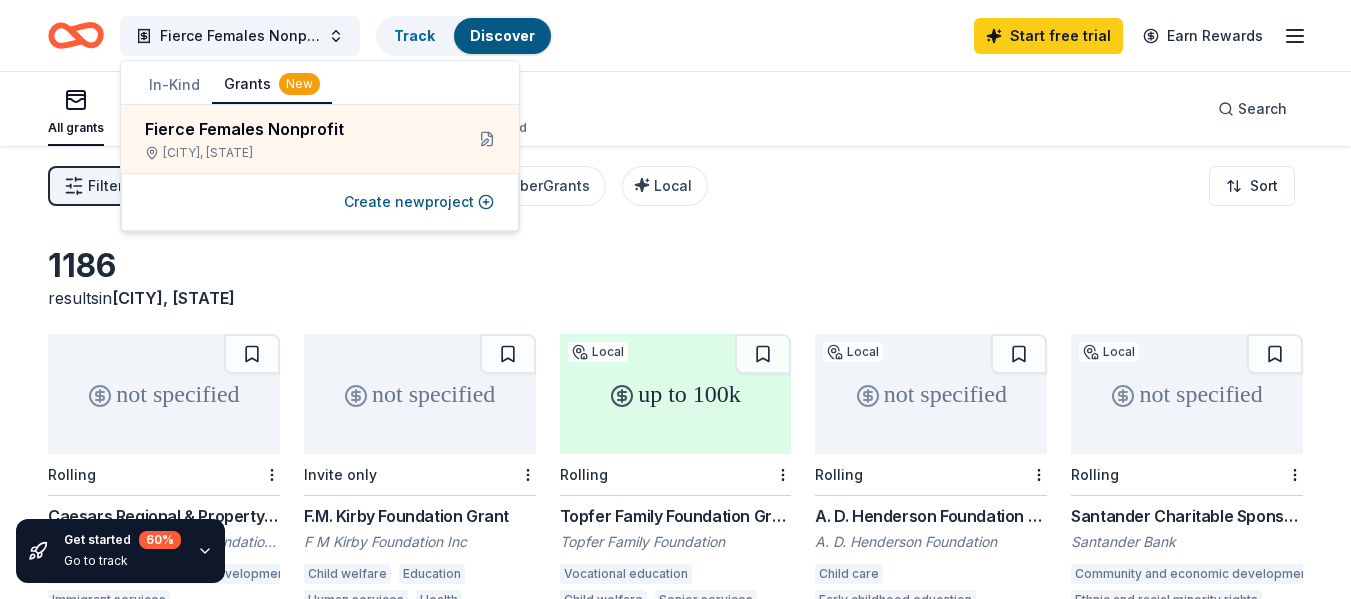 click on "All grants ≤ $5k $5k to $20k > $20k Unspecified Search" at bounding box center (675, 109) 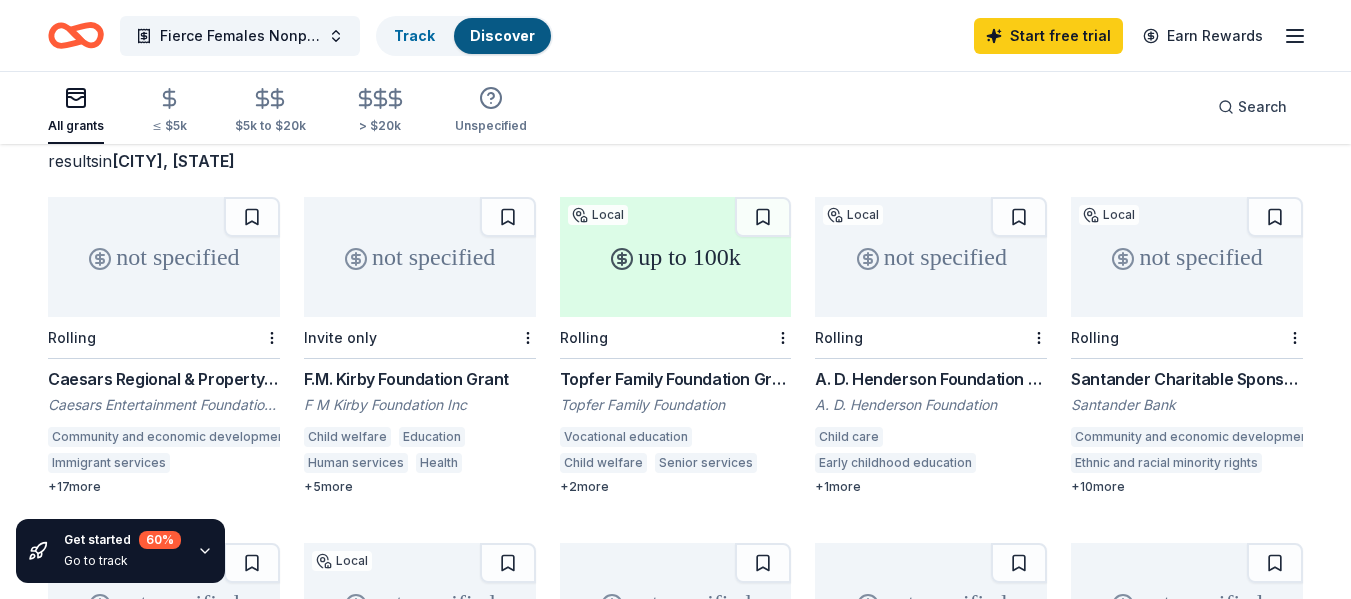 scroll, scrollTop: 200, scrollLeft: 0, axis: vertical 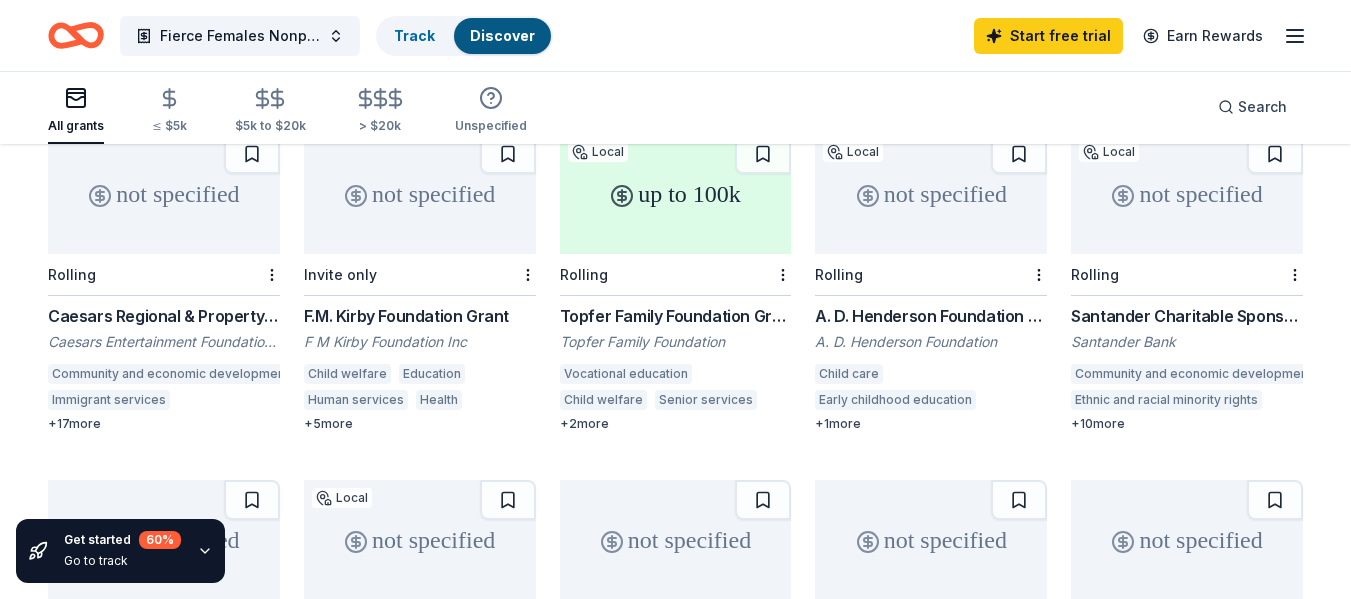 click on "not specified" at bounding box center (164, 194) 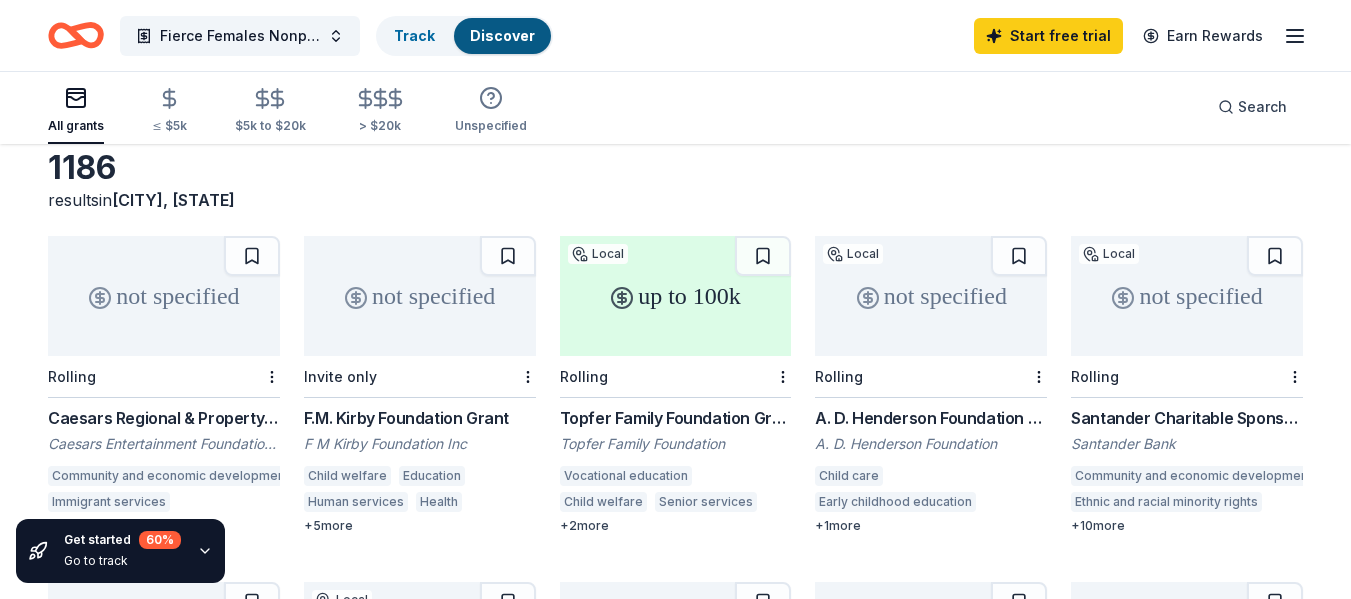 scroll, scrollTop: 0, scrollLeft: 0, axis: both 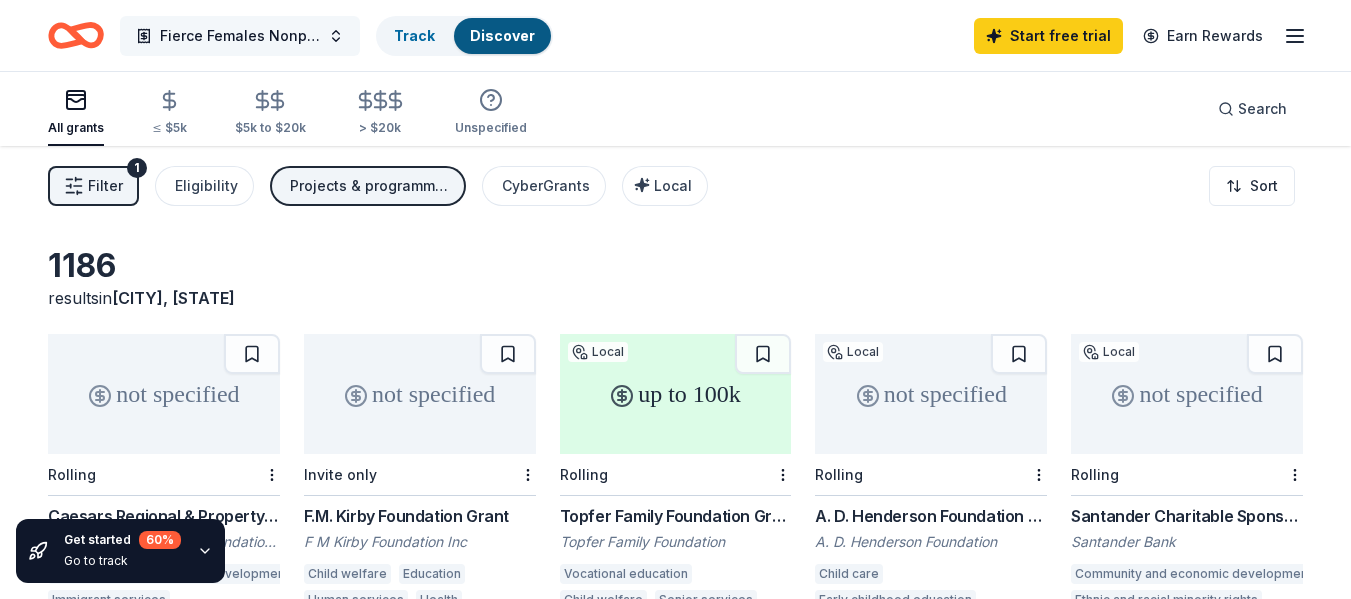 click on "Fierce Females Nonprofit" at bounding box center [240, 36] 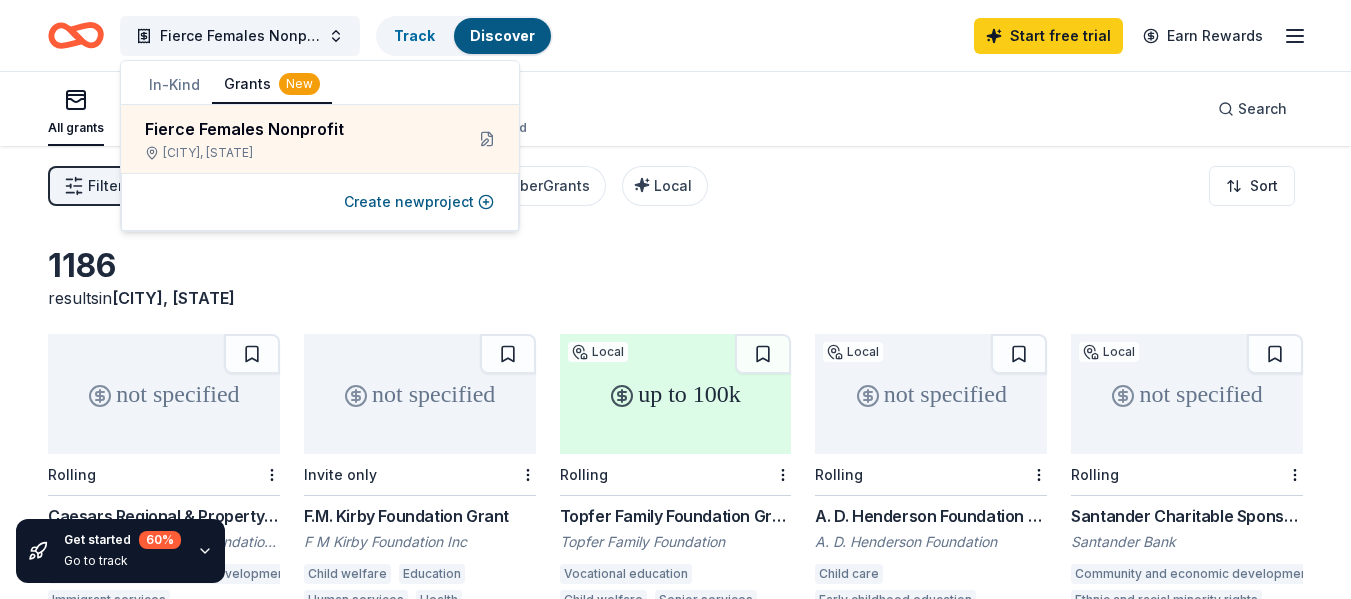 click on "Fierce Females Nonprofit Track  Discover Start free  trial Earn Rewards" at bounding box center (675, 36) 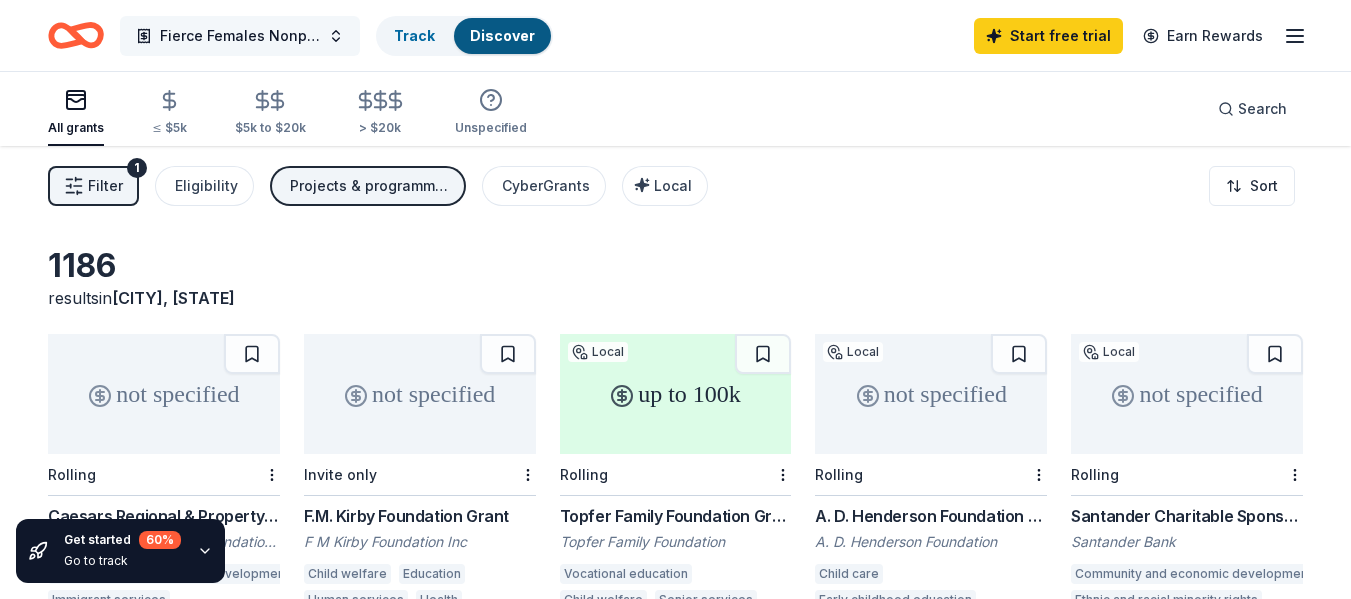 click on "Fierce Females Nonprofit" at bounding box center [240, 36] 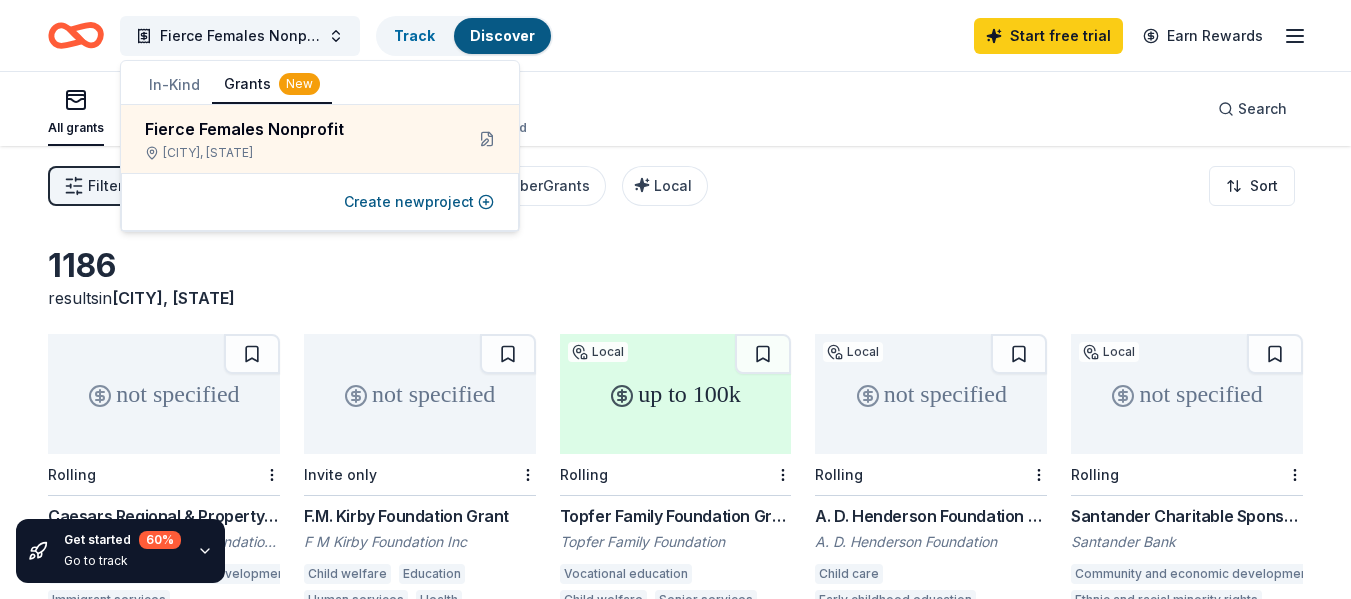 click on "Fierce Females Nonprofit Track  Discover Start free  trial Earn Rewards" at bounding box center [675, 35] 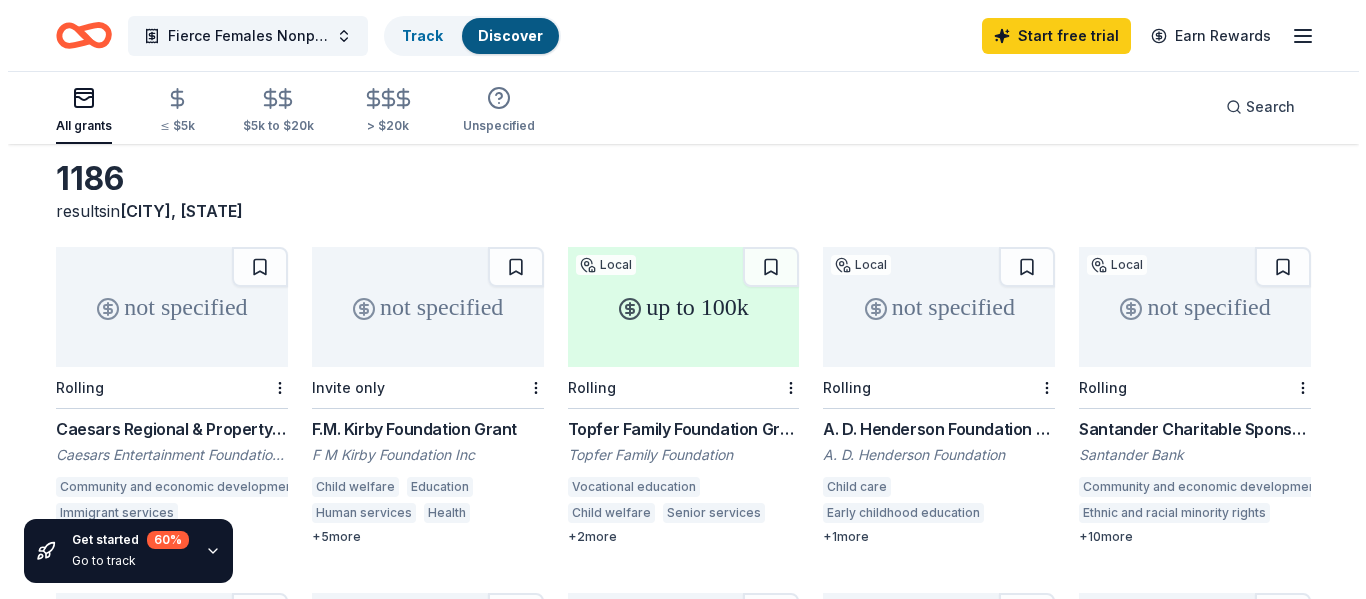 scroll, scrollTop: 0, scrollLeft: 0, axis: both 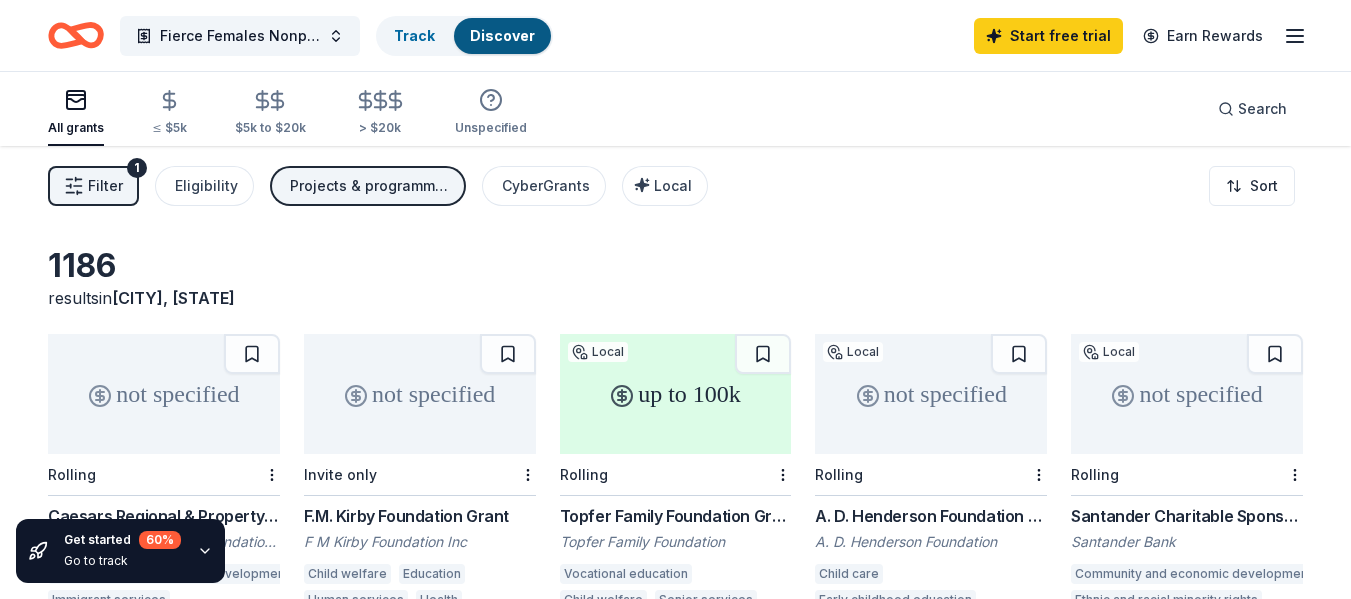 click 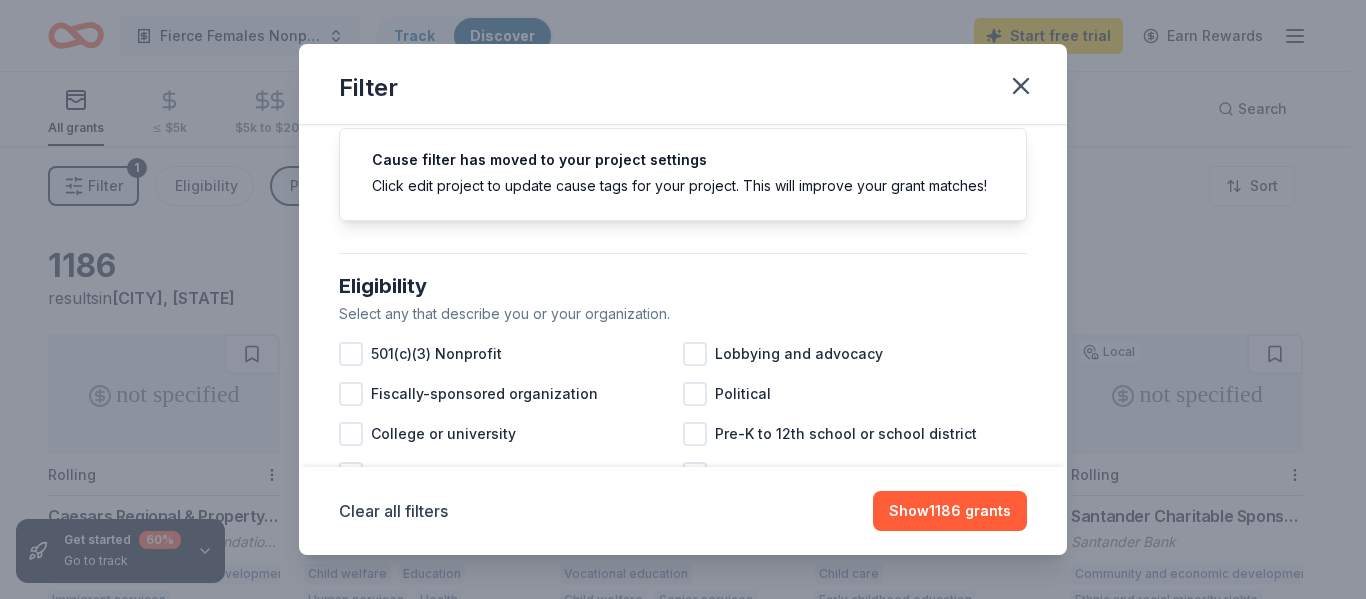 scroll, scrollTop: 200, scrollLeft: 0, axis: vertical 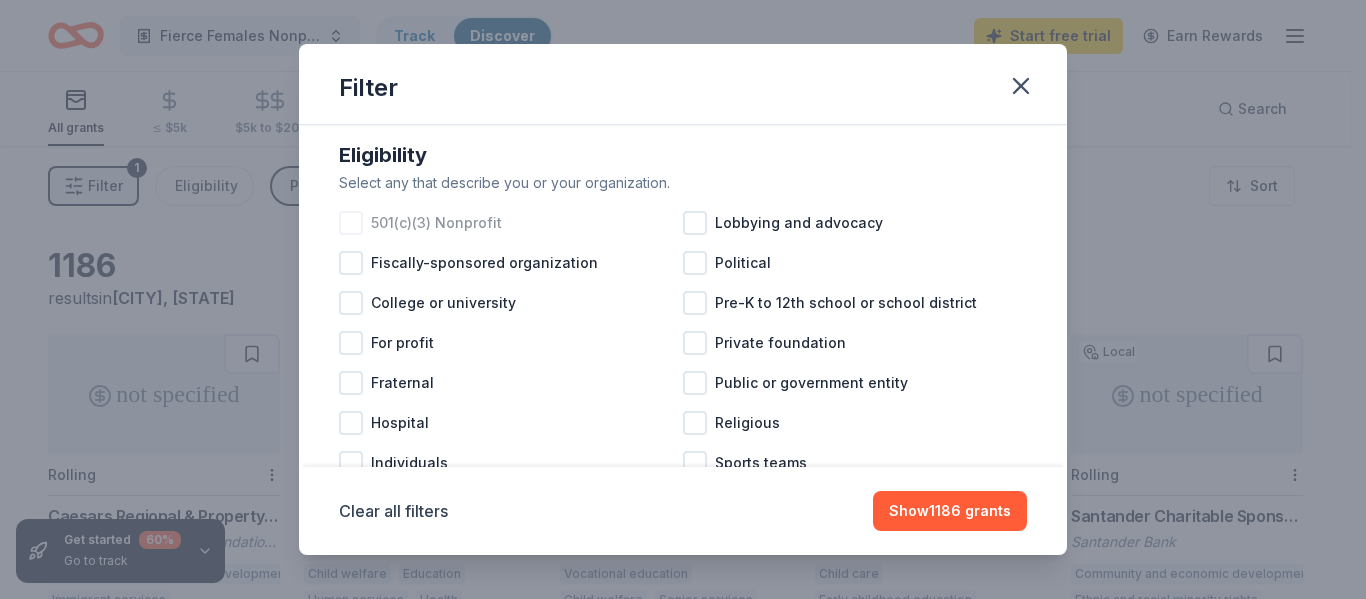 click at bounding box center [351, 223] 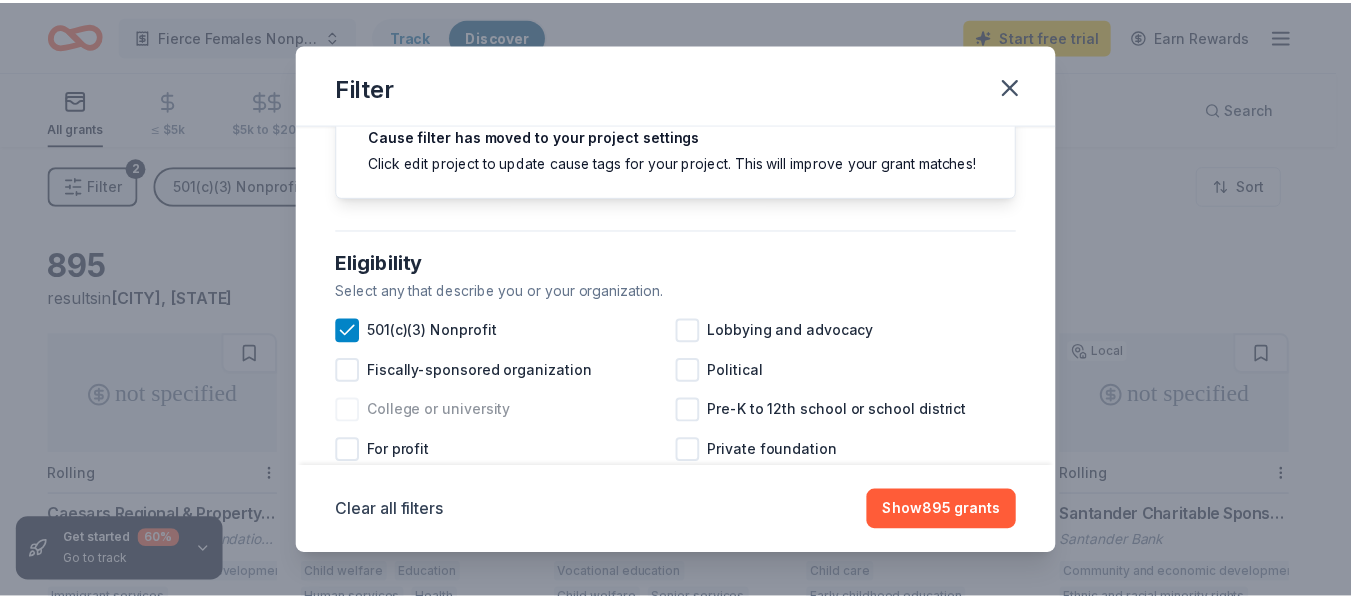 scroll, scrollTop: 200, scrollLeft: 0, axis: vertical 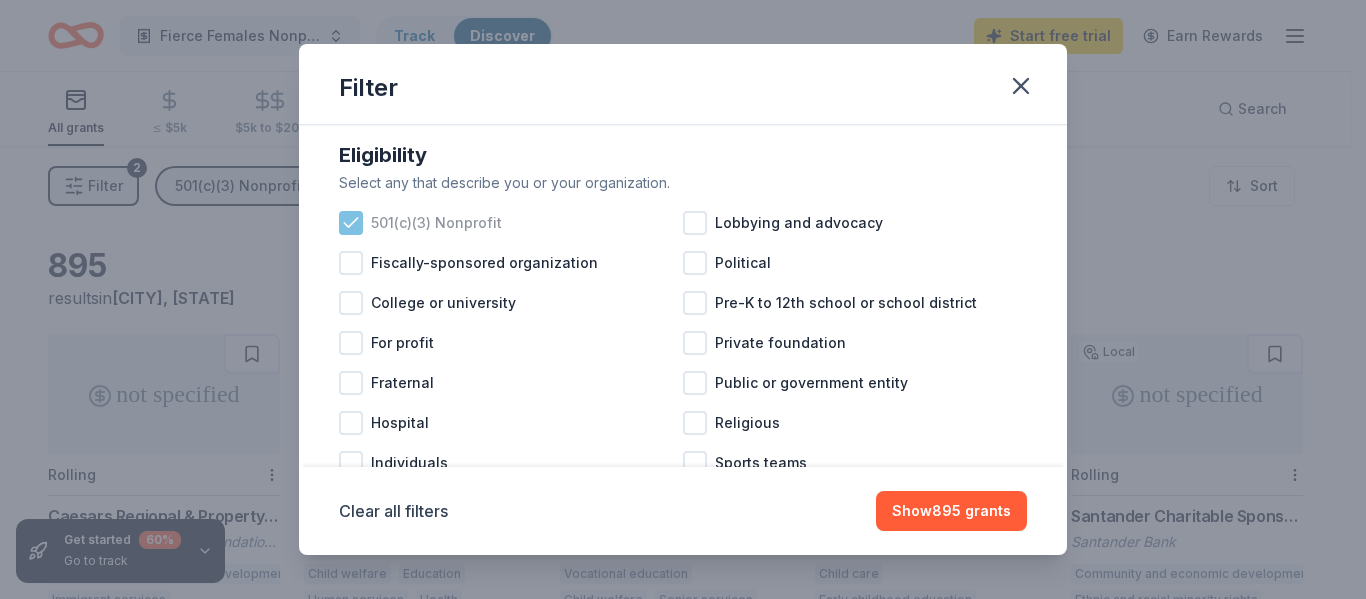 click 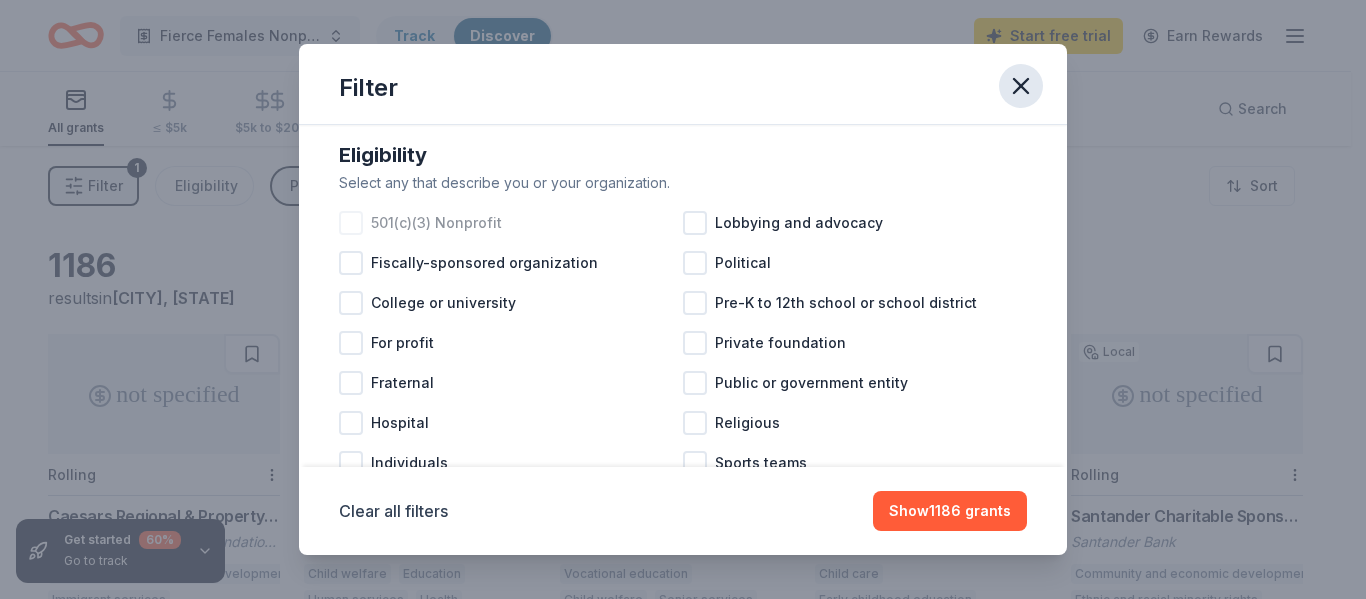 click 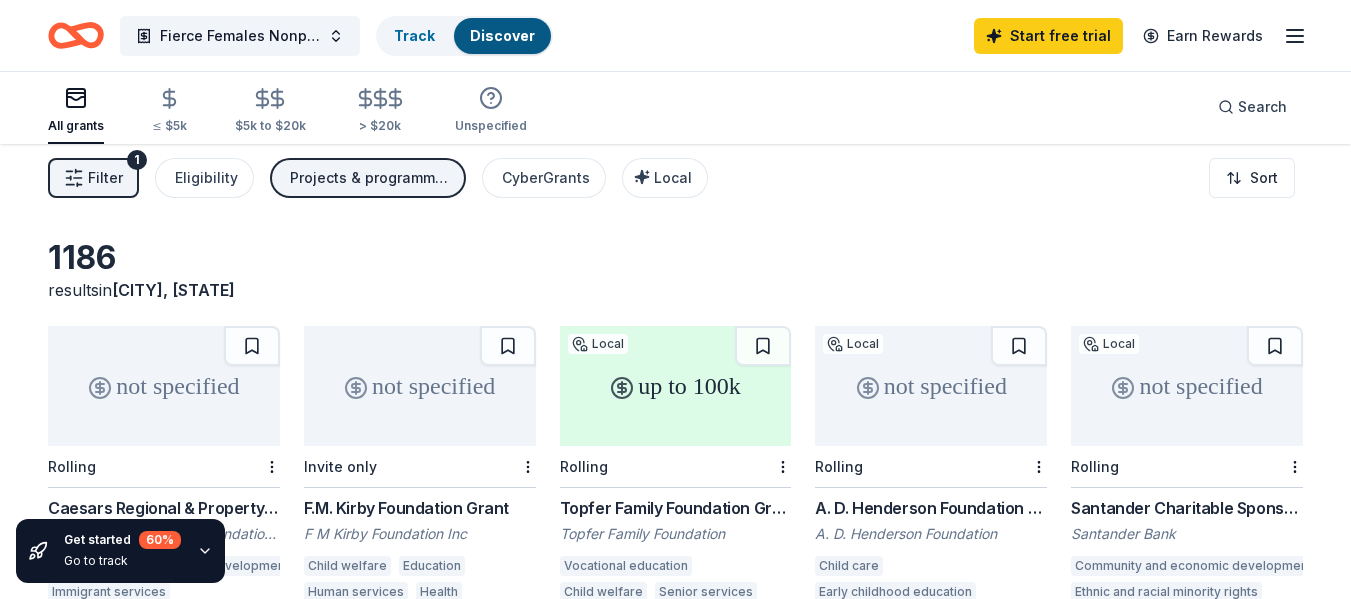 scroll, scrollTop: 0, scrollLeft: 0, axis: both 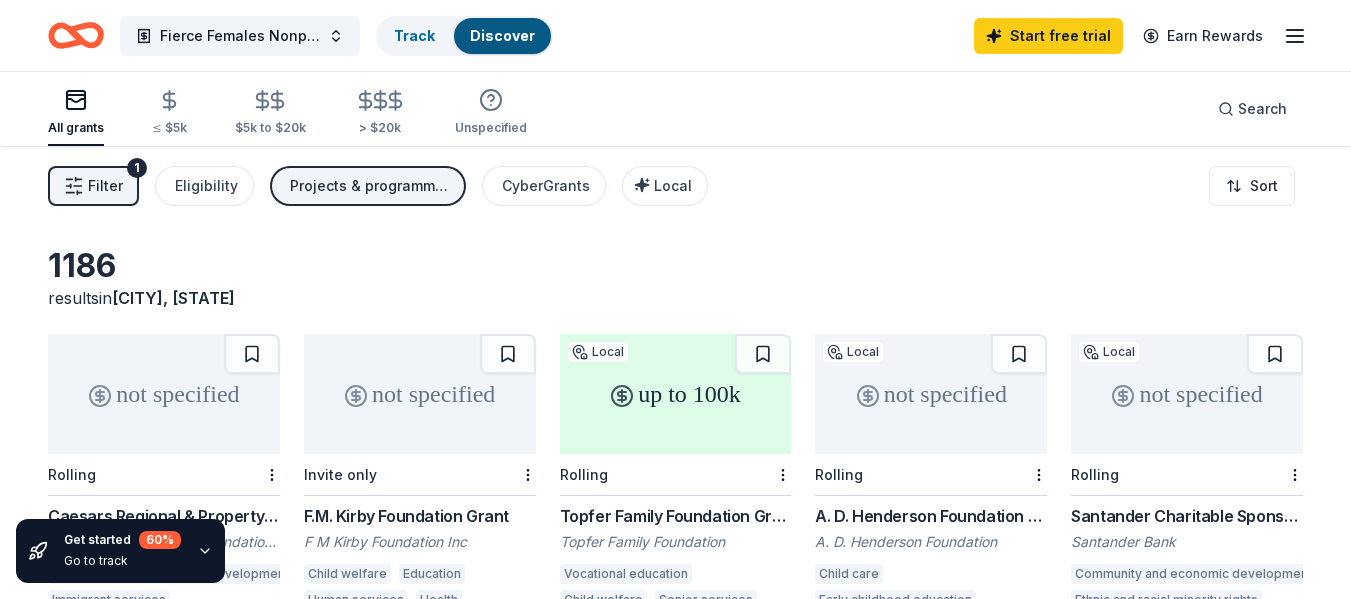 click on "1186 results  in  Davie, FL" at bounding box center [675, 278] 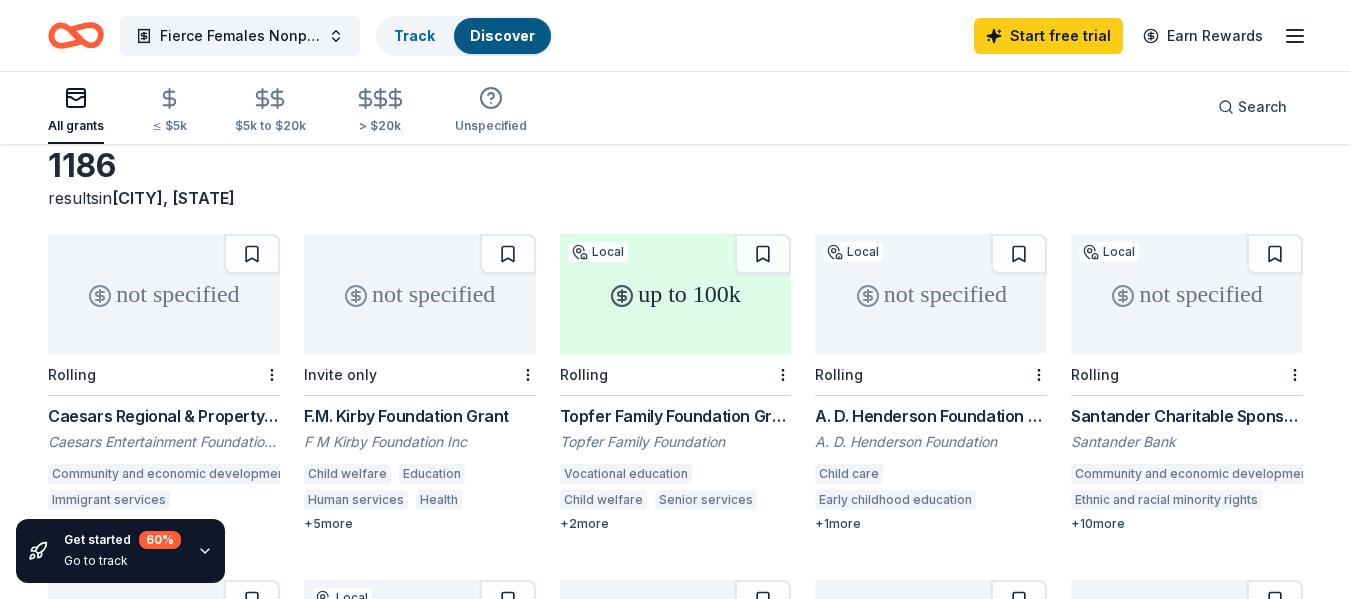 click on "+  2  more" at bounding box center (676, 524) 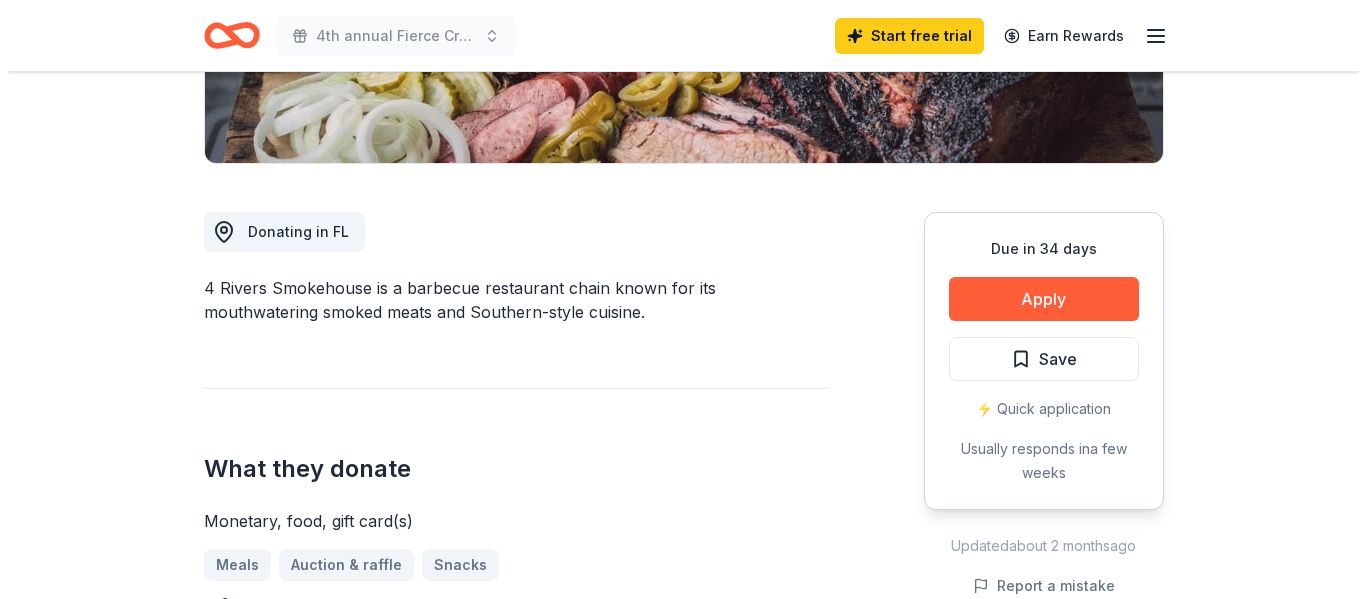scroll, scrollTop: 600, scrollLeft: 0, axis: vertical 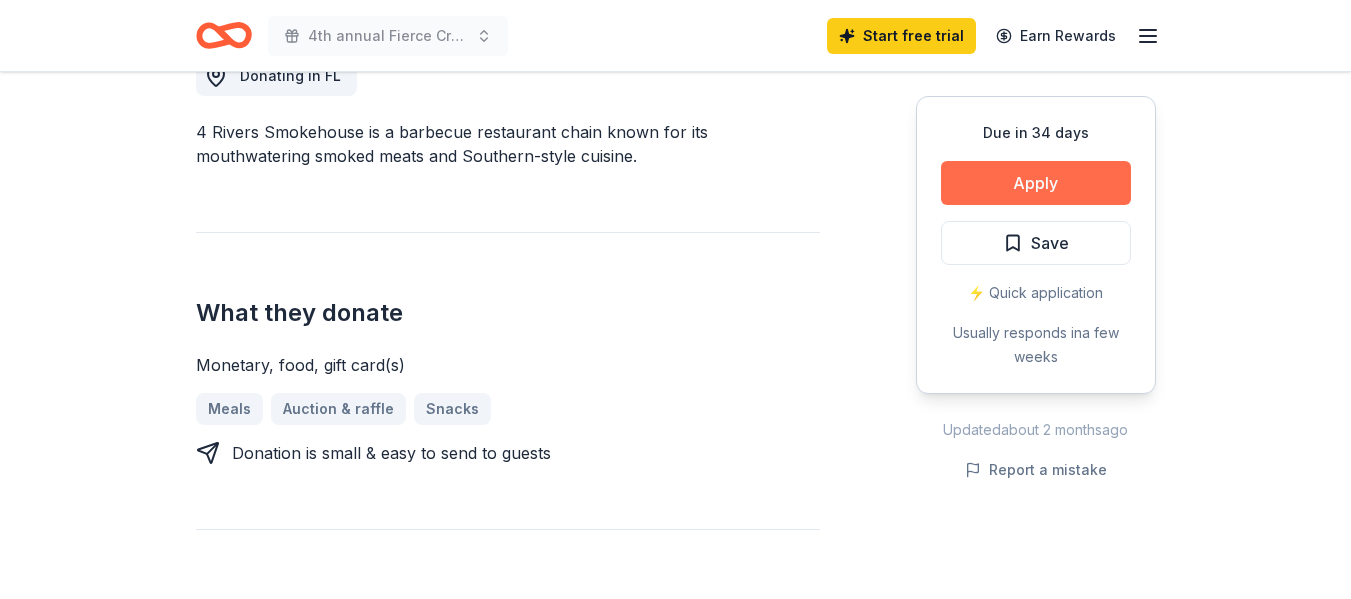 click on "Apply" at bounding box center [1036, 183] 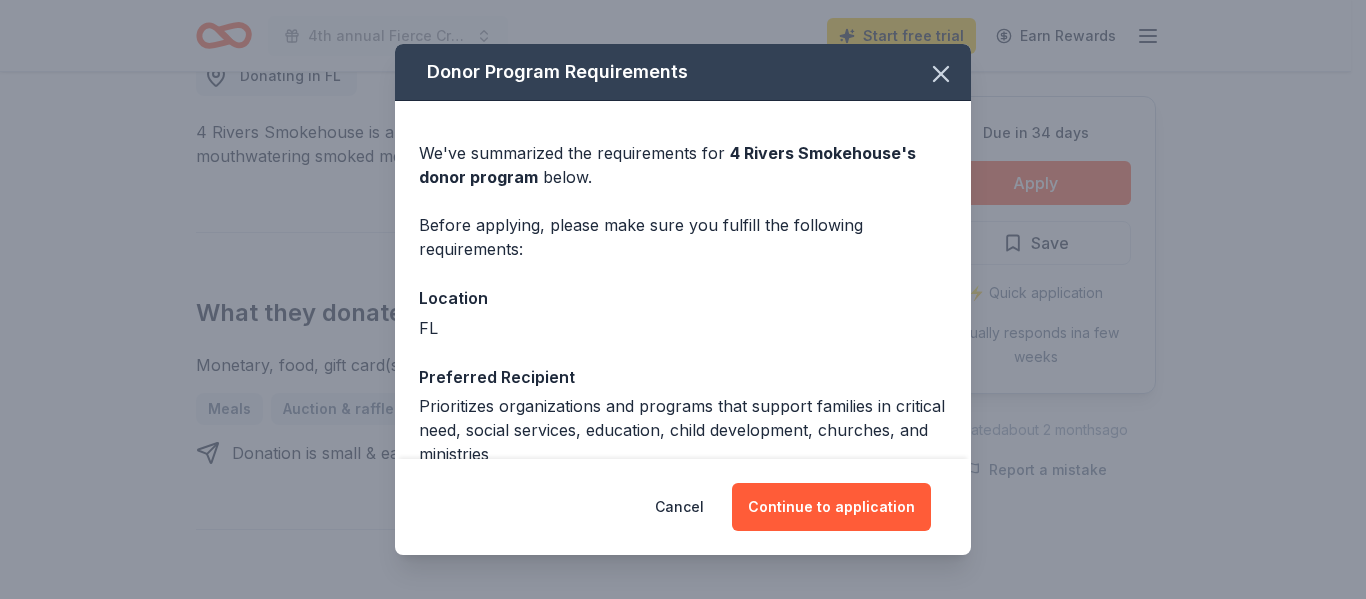 drag, startPoint x: 835, startPoint y: 498, endPoint x: 714, endPoint y: 240, distance: 284.9649 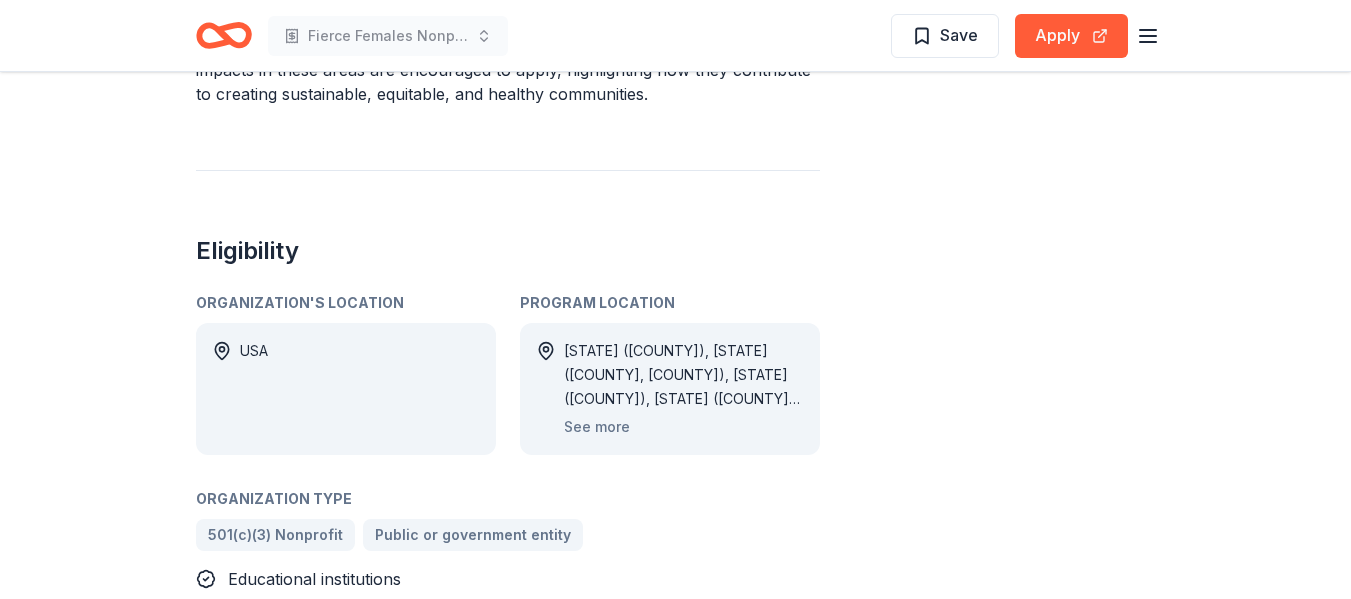 scroll, scrollTop: 1200, scrollLeft: 0, axis: vertical 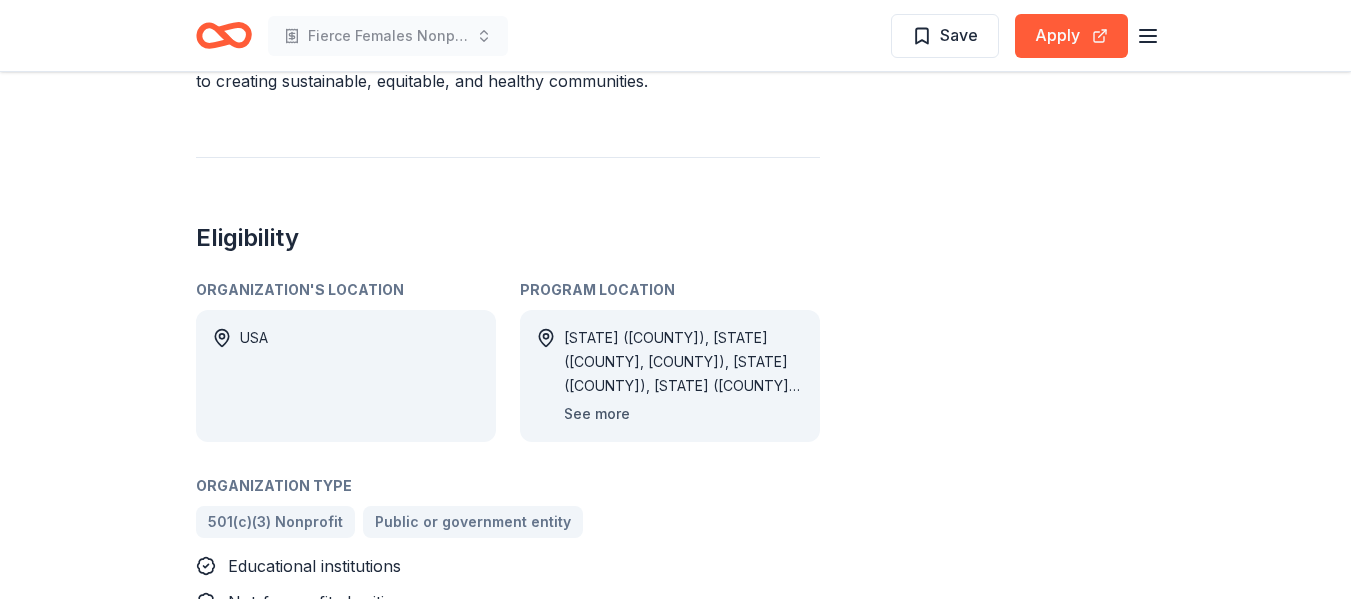click on "See more" at bounding box center (597, 414) 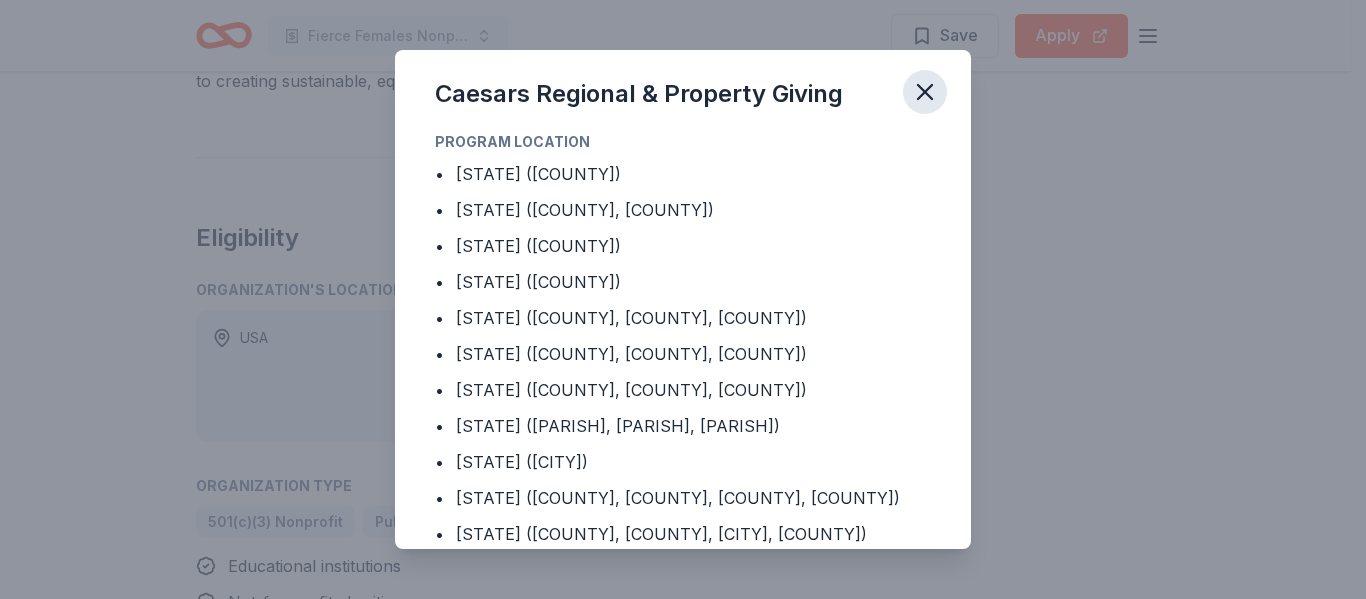 click 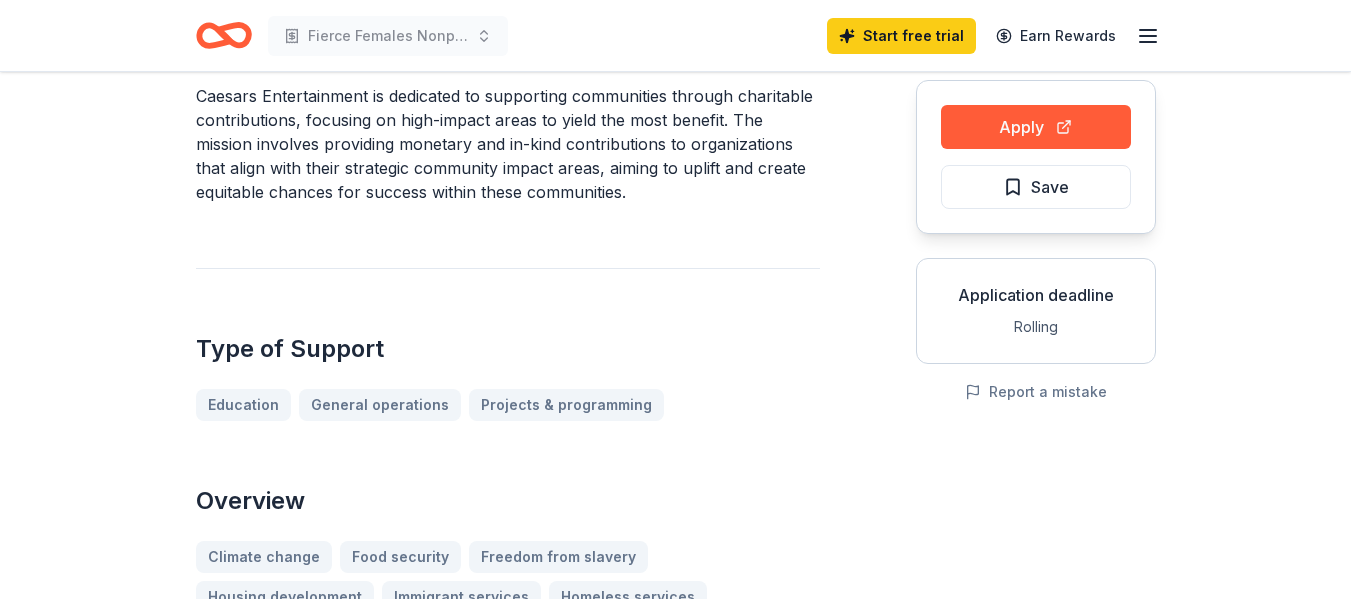 scroll, scrollTop: 0, scrollLeft: 0, axis: both 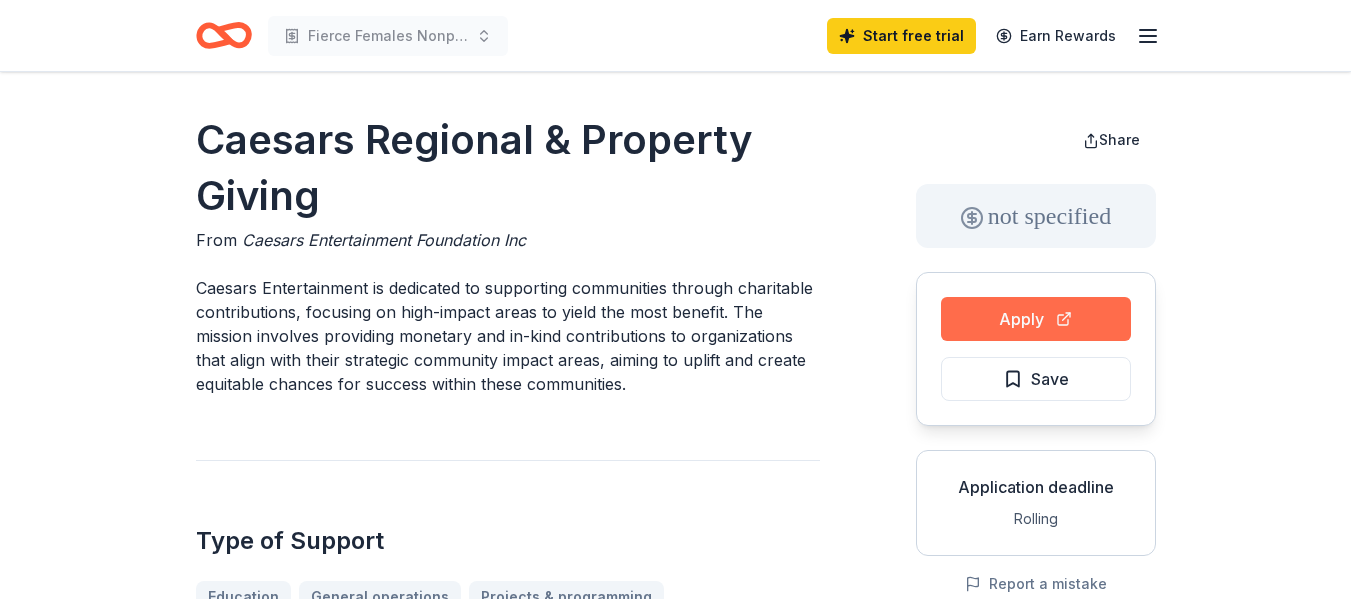 click on "Apply" at bounding box center [1036, 319] 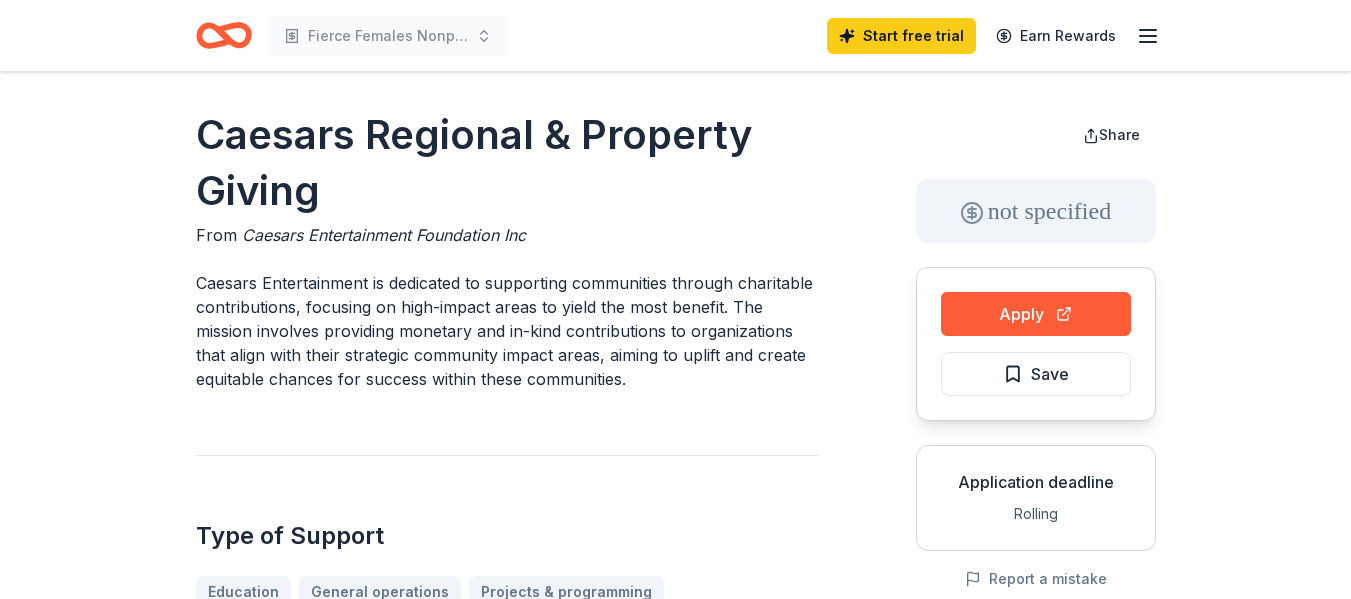 scroll, scrollTop: 0, scrollLeft: 0, axis: both 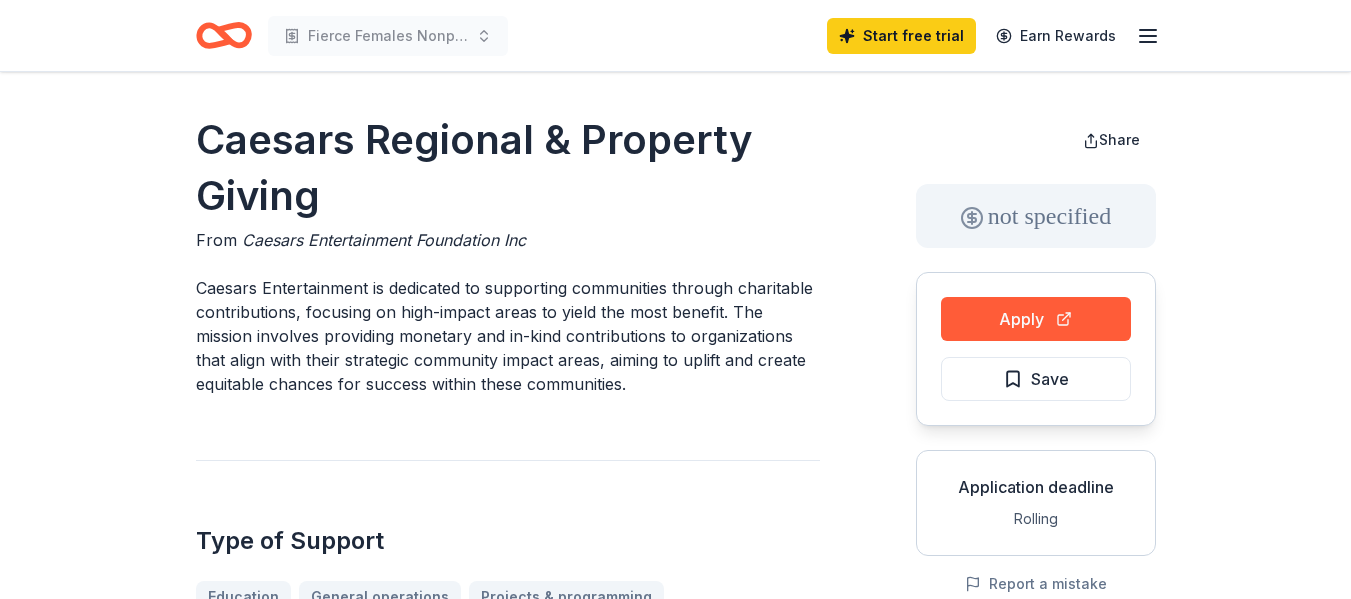 click on "not specified" at bounding box center (1036, 216) 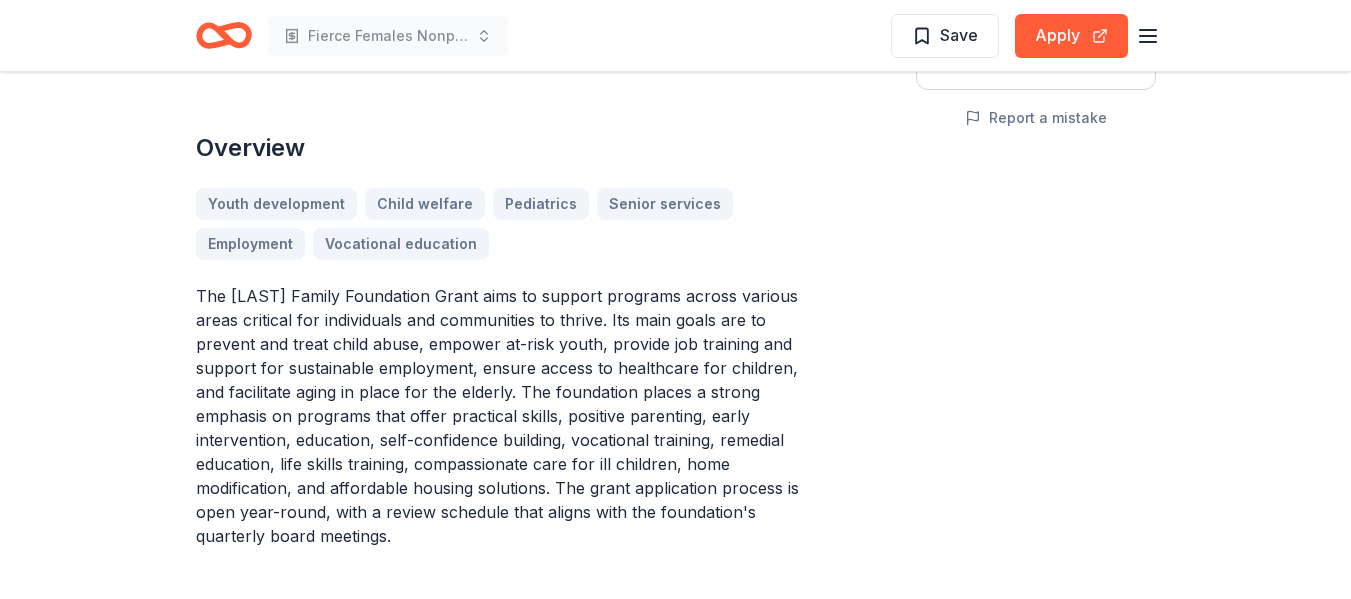 scroll, scrollTop: 500, scrollLeft: 0, axis: vertical 